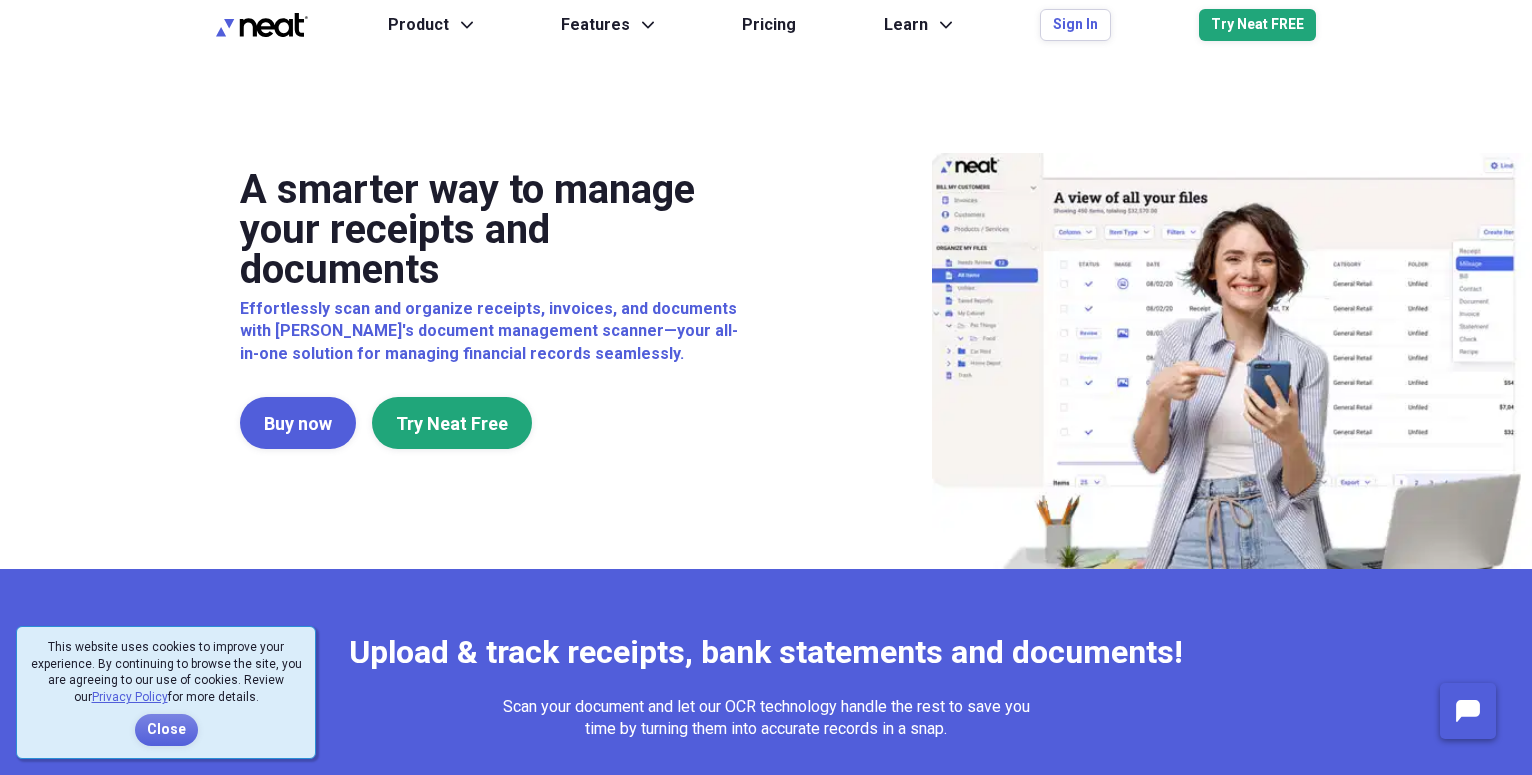 scroll, scrollTop: 0, scrollLeft: 0, axis: both 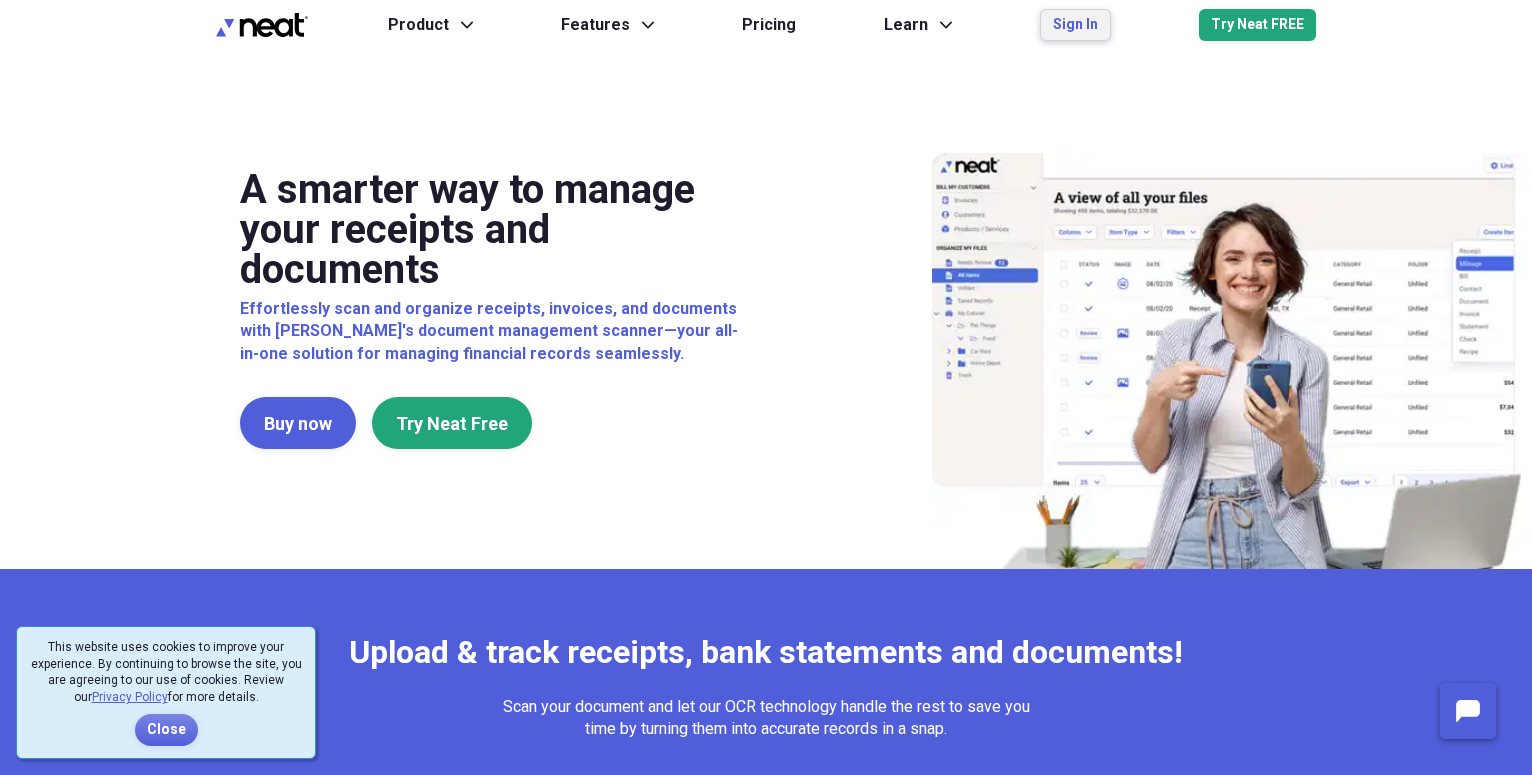 click on "Sign In" at bounding box center [1075, 25] 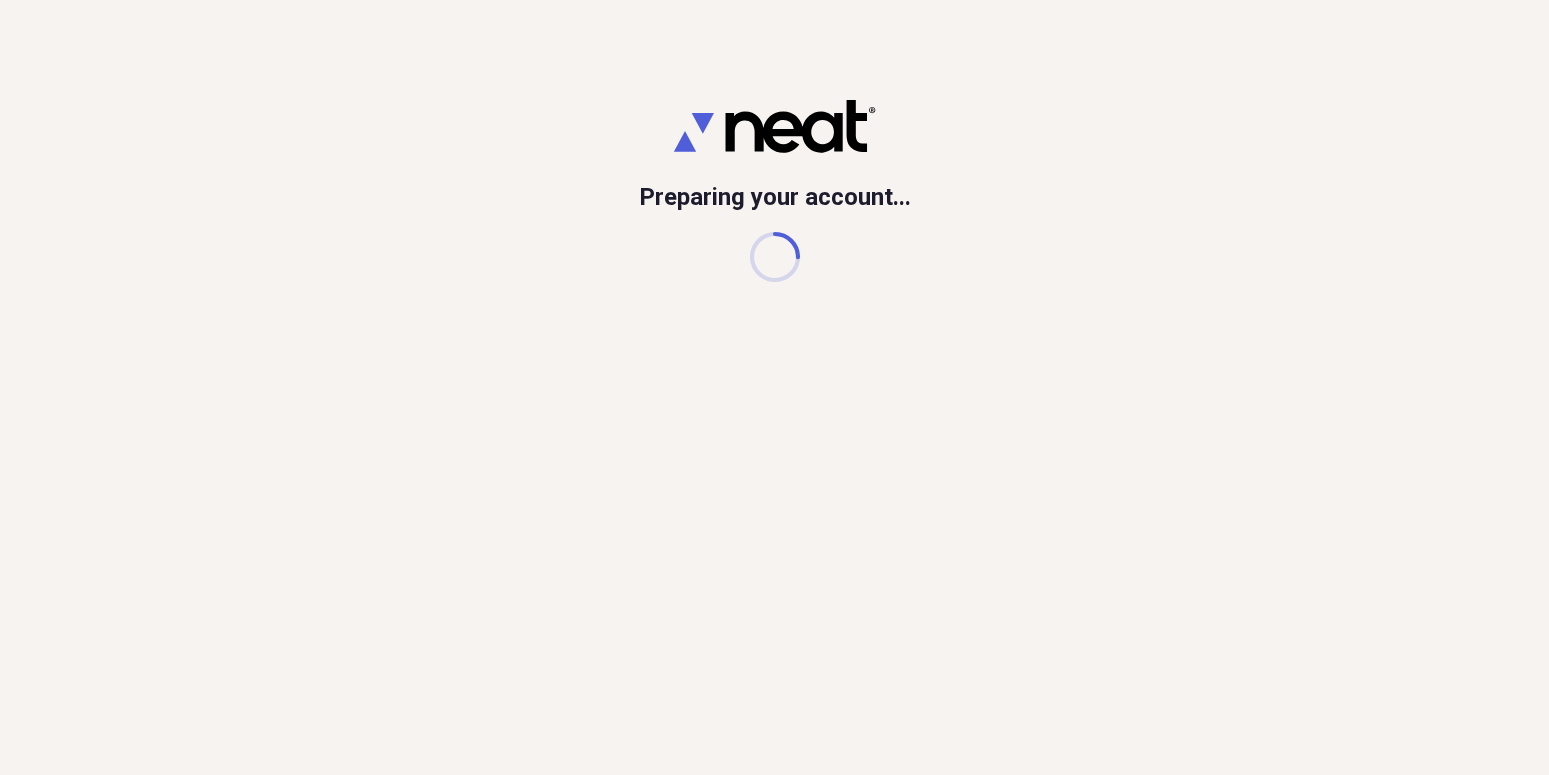 scroll, scrollTop: 0, scrollLeft: 0, axis: both 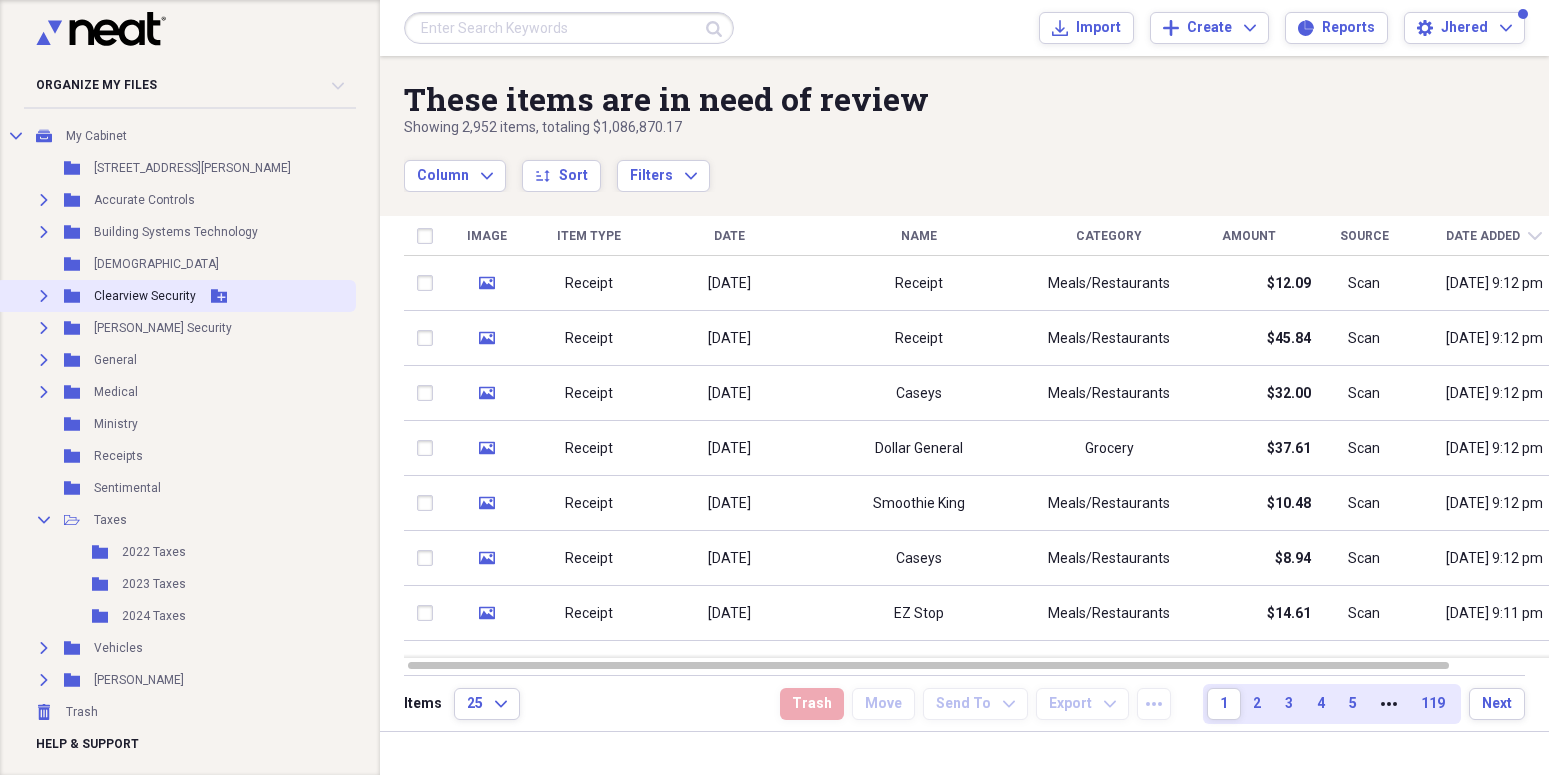 click on "Clearview Security" at bounding box center (145, 296) 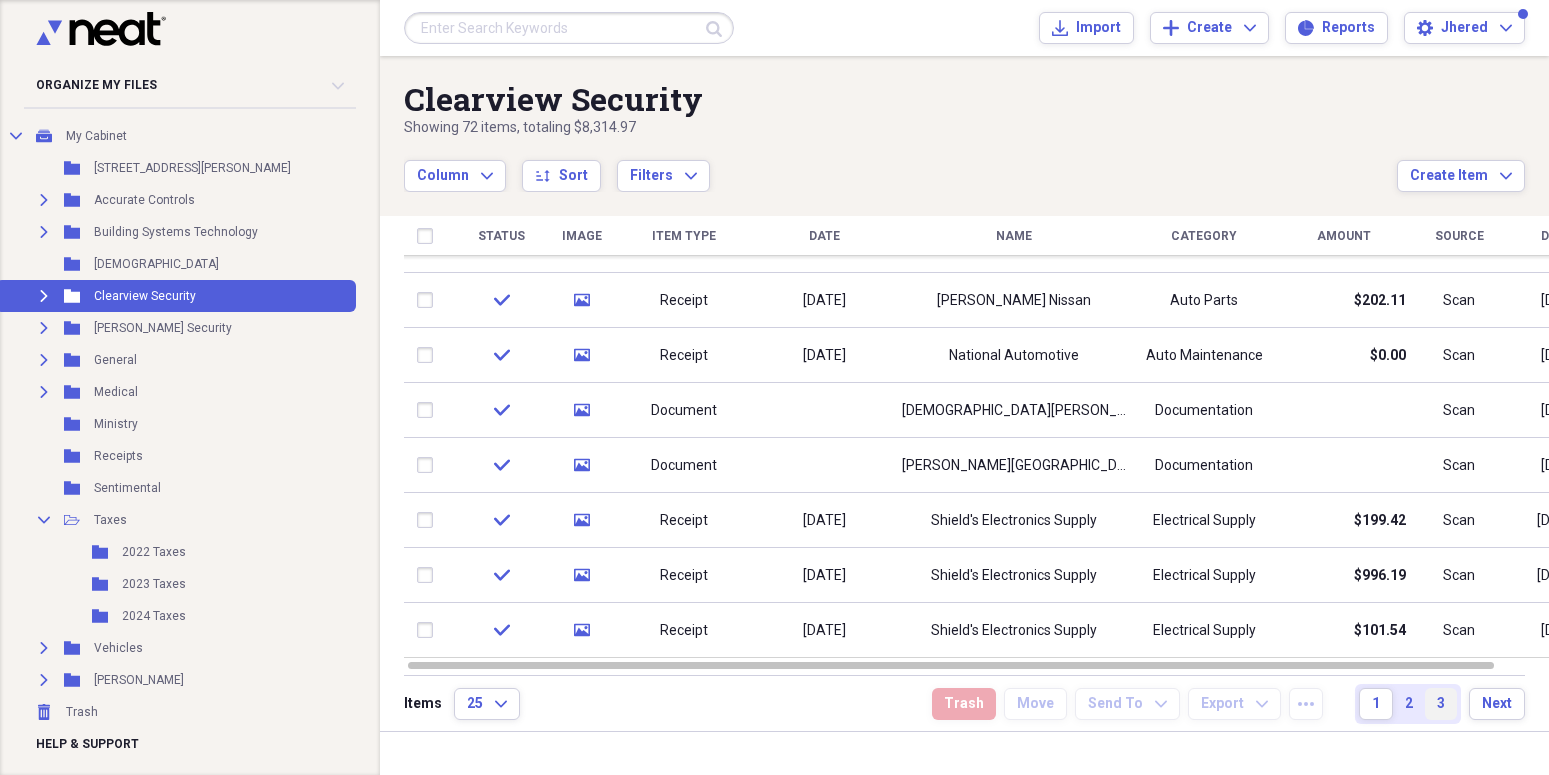 click on "3" at bounding box center [1441, 704] 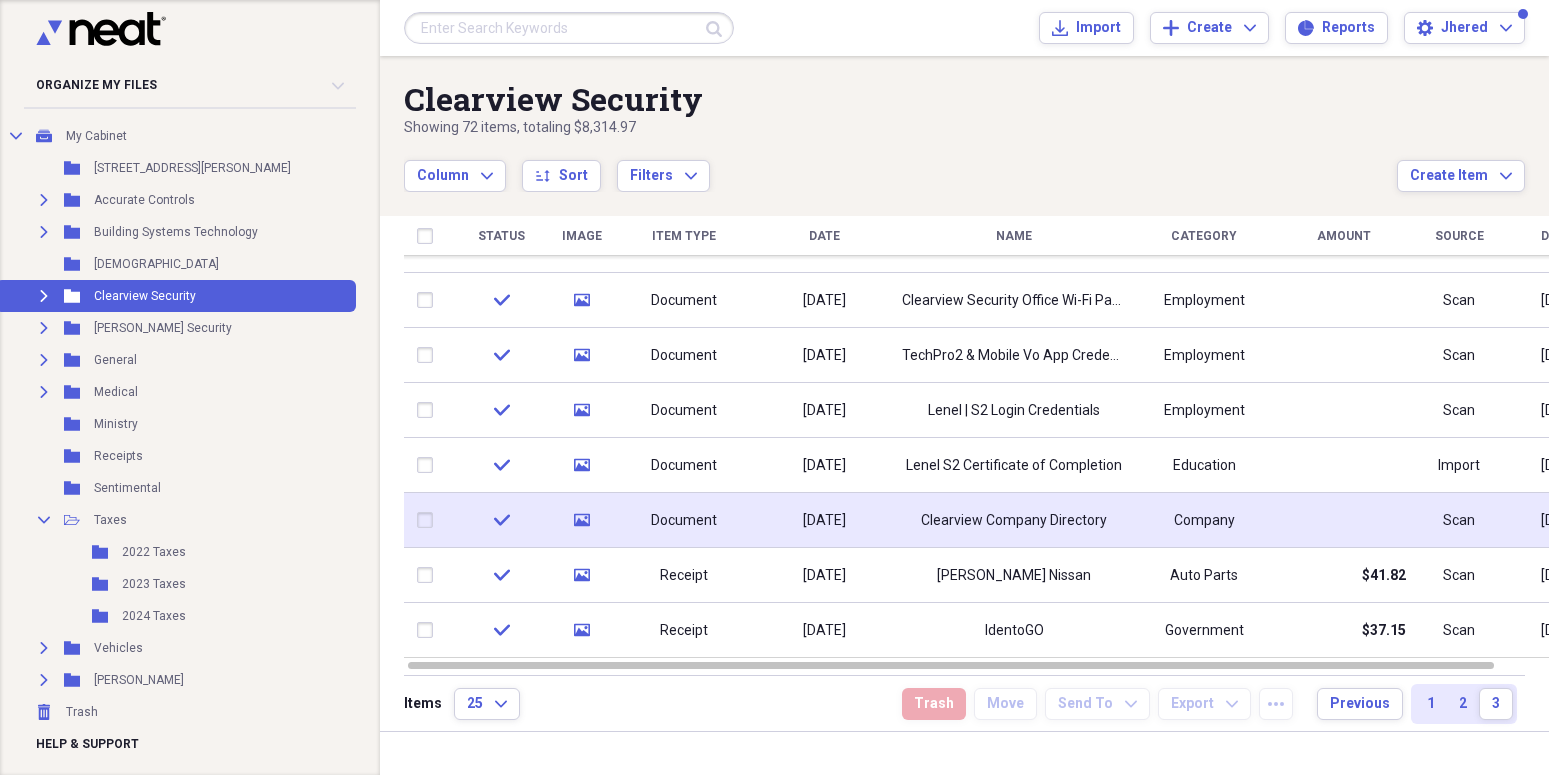 click on "Clearview Company Directory" at bounding box center [1014, 521] 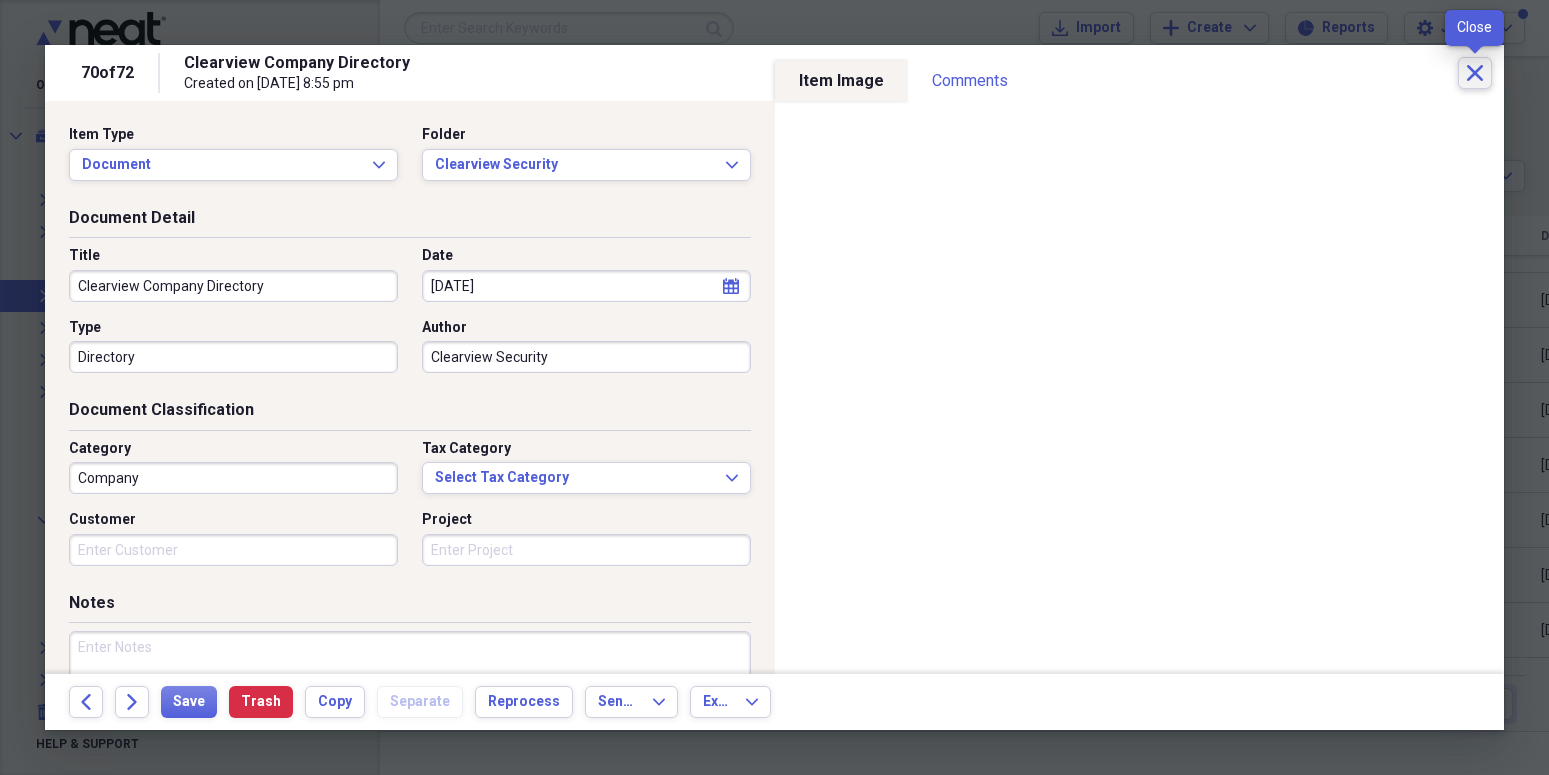 click on "Close" 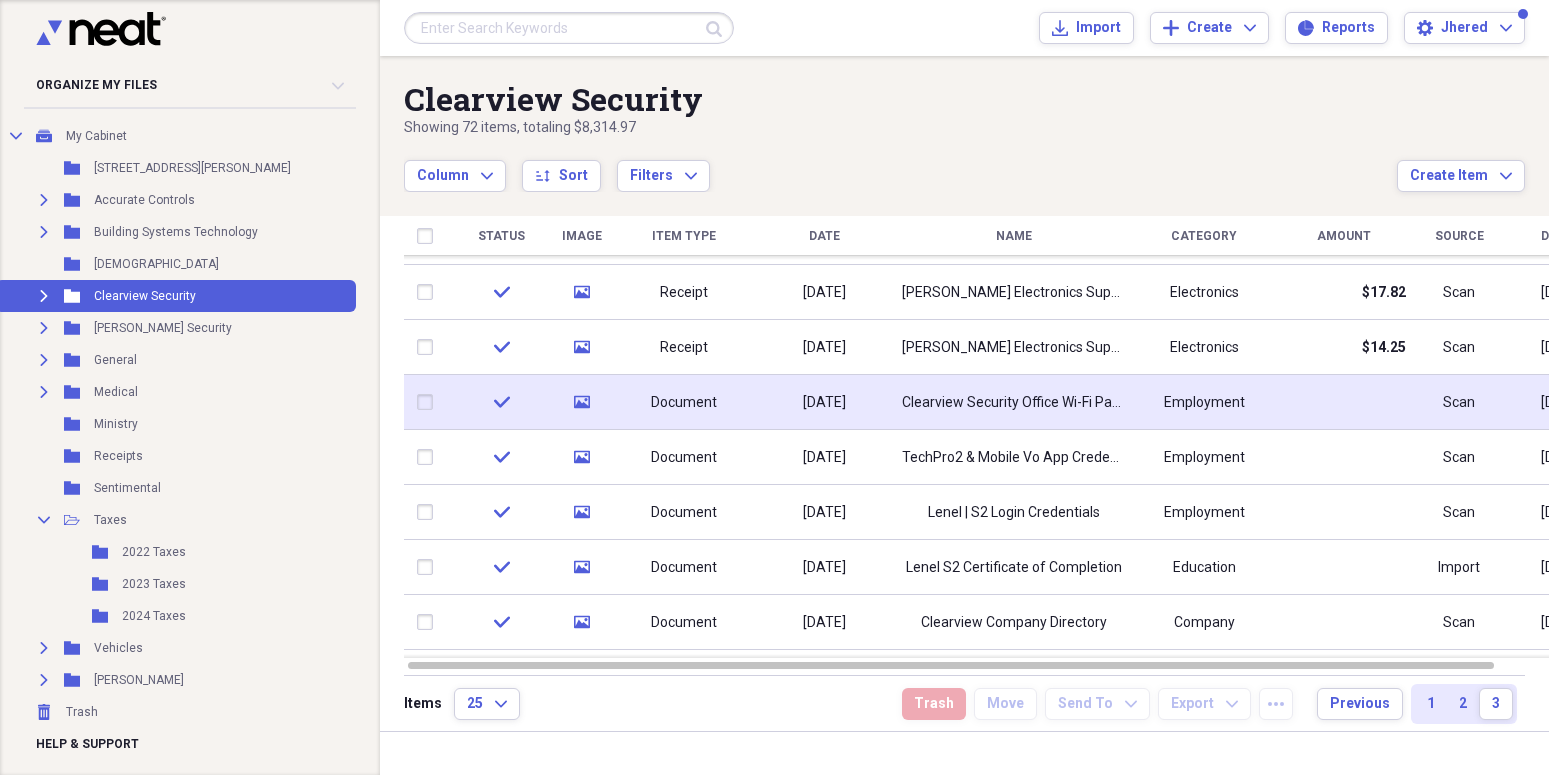 click on "Clearview Security Office Wi-Fi Password" at bounding box center (1014, 402) 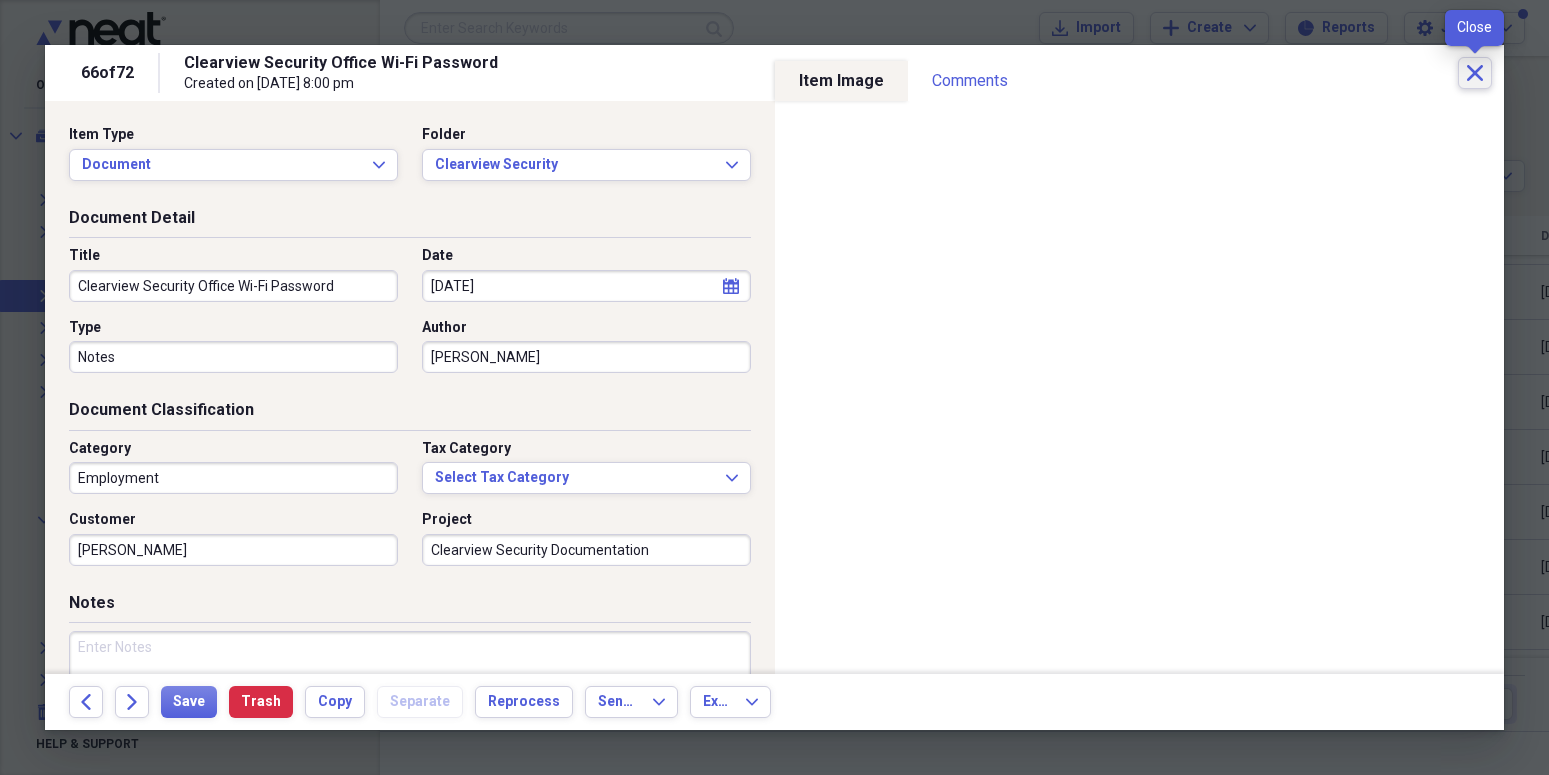 click on "Close" 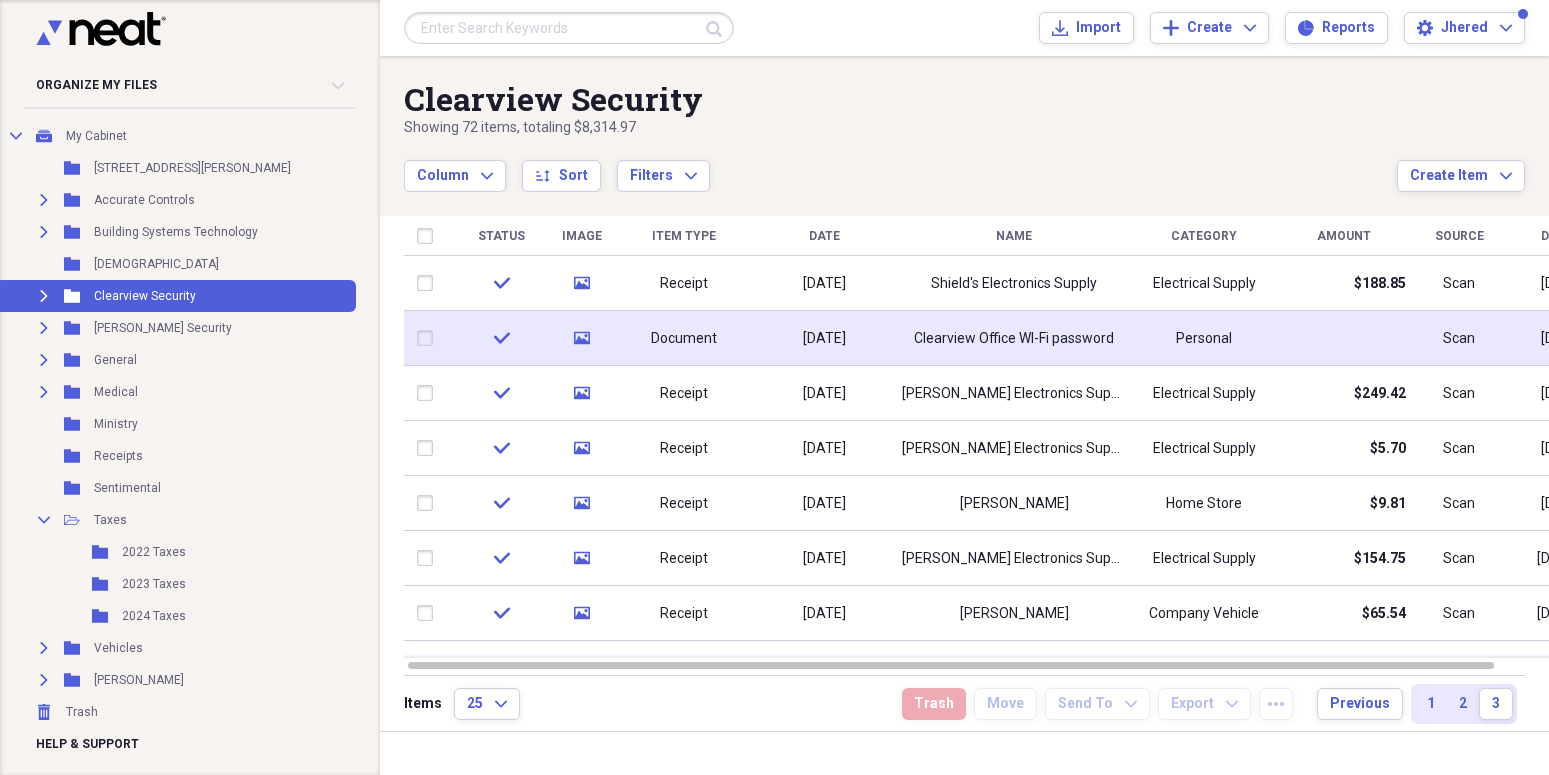 click on "Clearview Office WI-Fi password" at bounding box center [1014, 339] 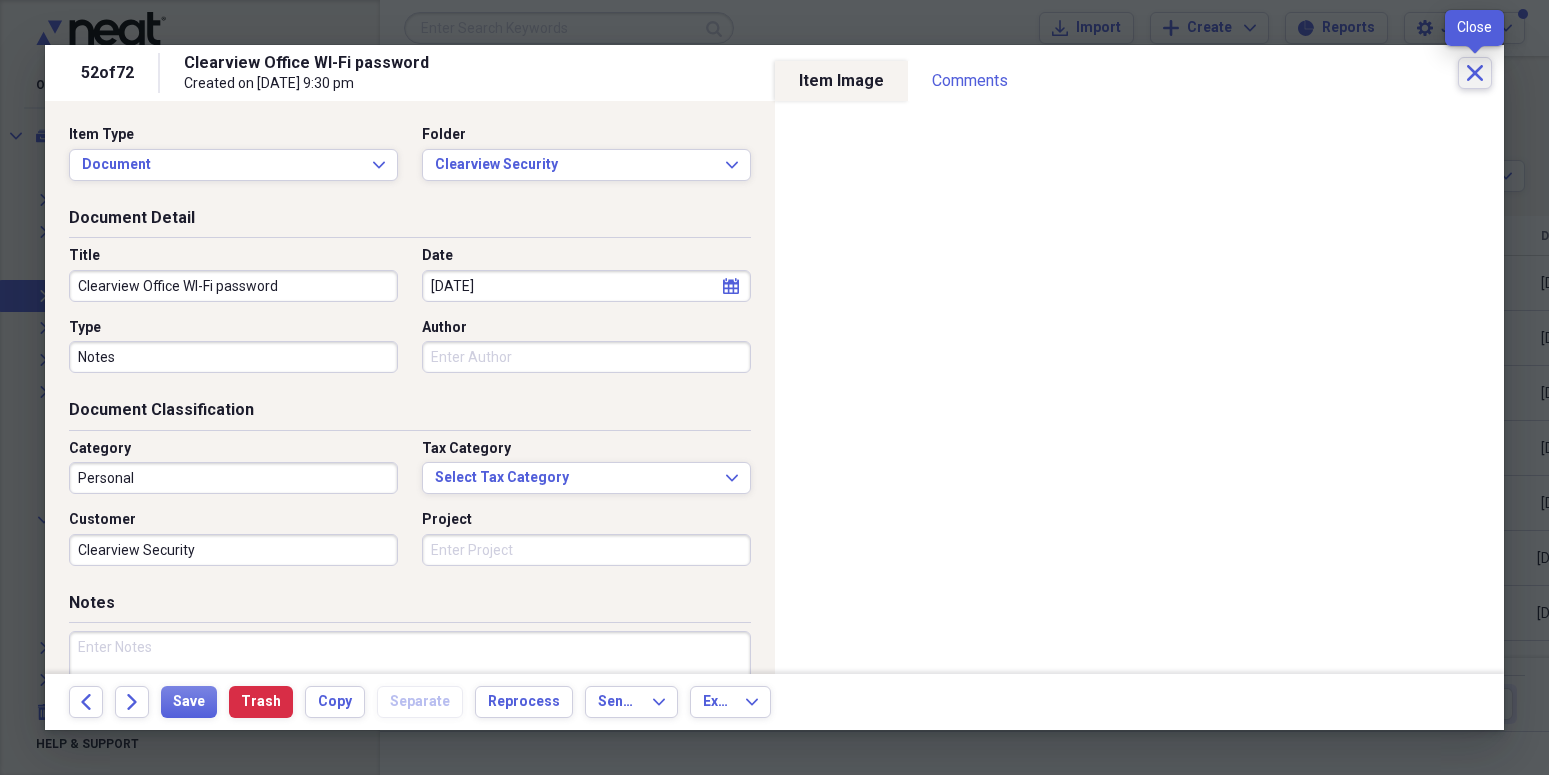 click on "Close" at bounding box center [1475, 73] 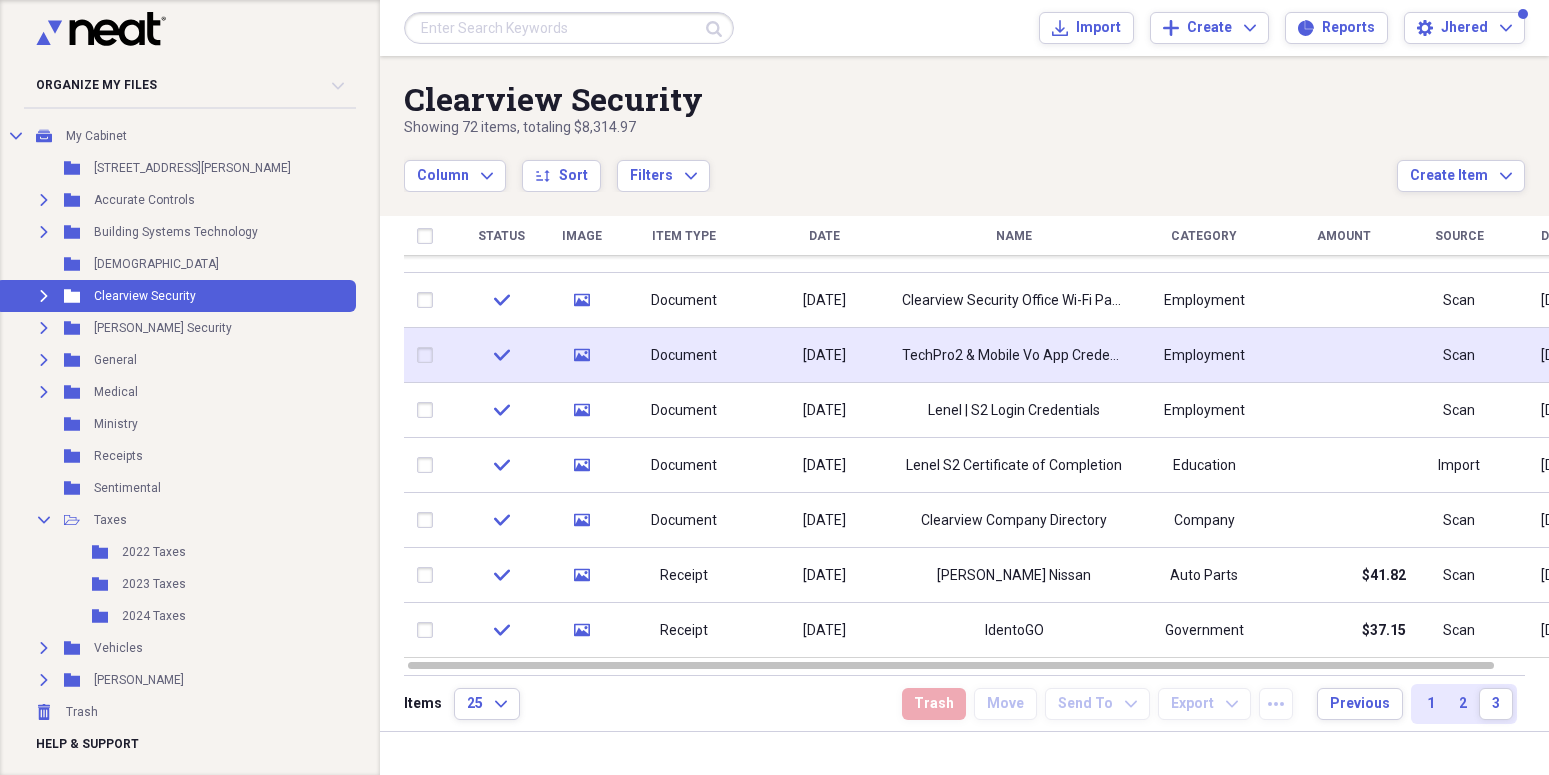click on "TechPro2 & Mobile Vo App Credentials" at bounding box center (1014, 356) 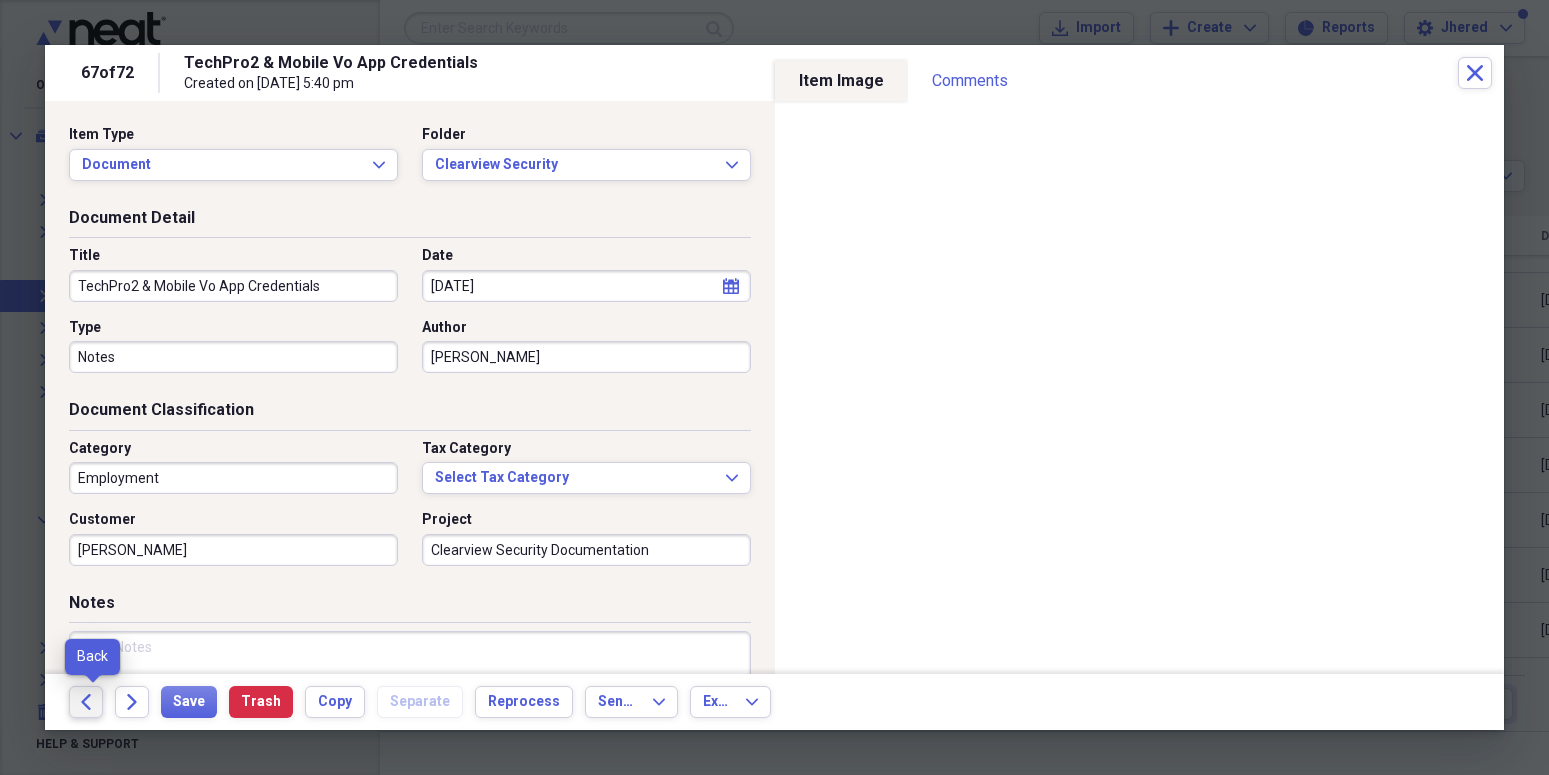 click on "Back" 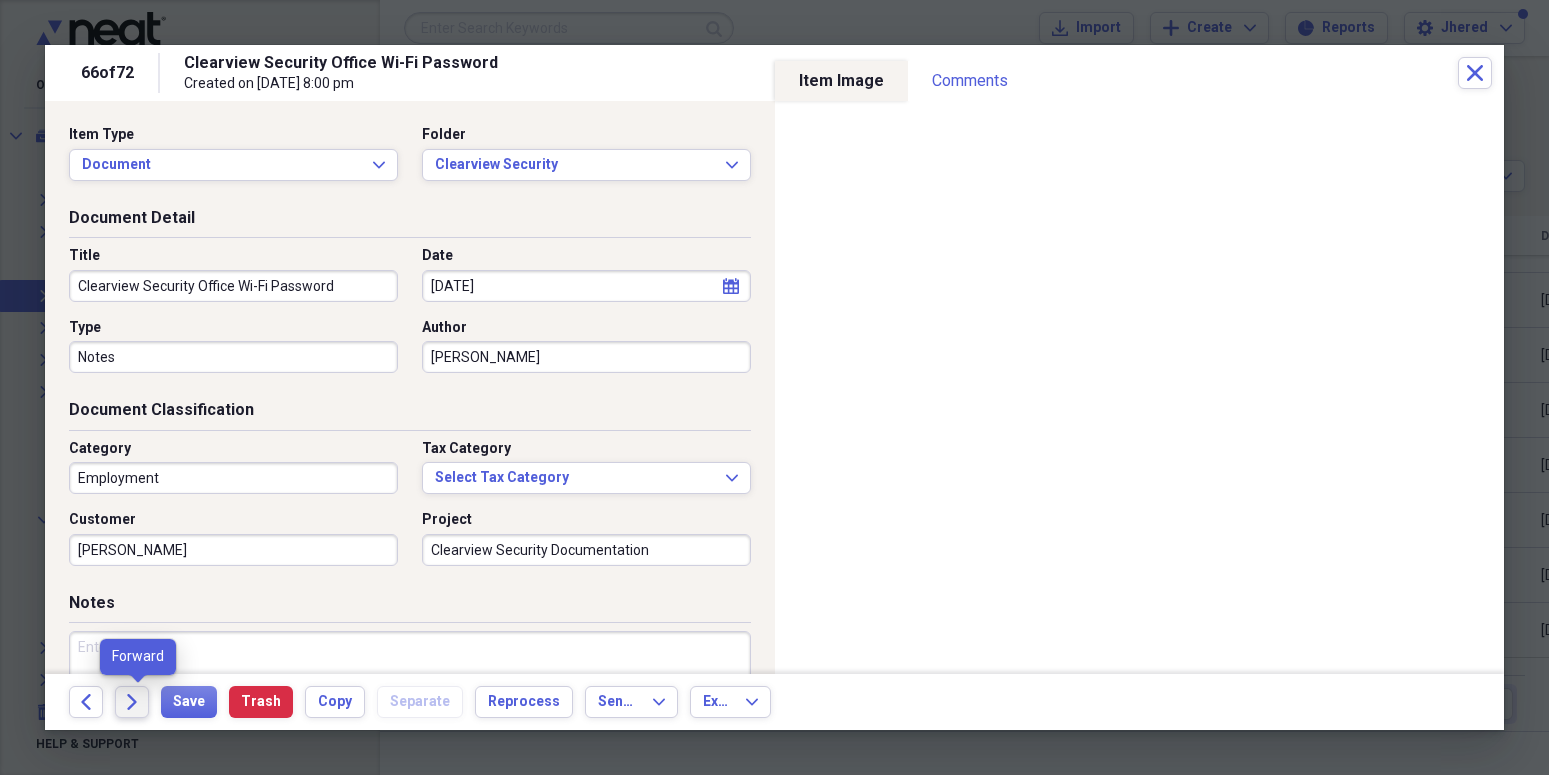 click on "Forward" 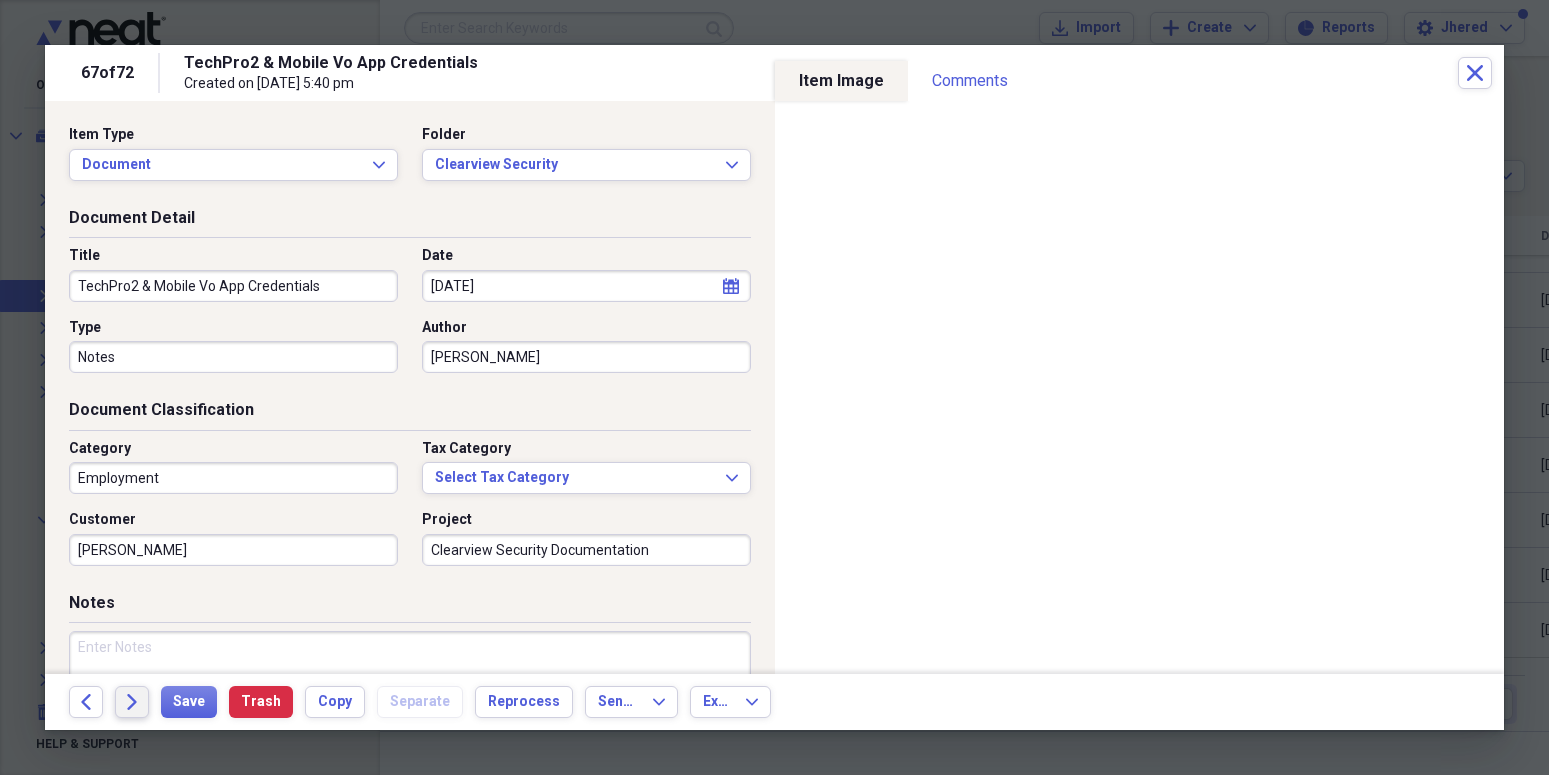 click on "Forward" 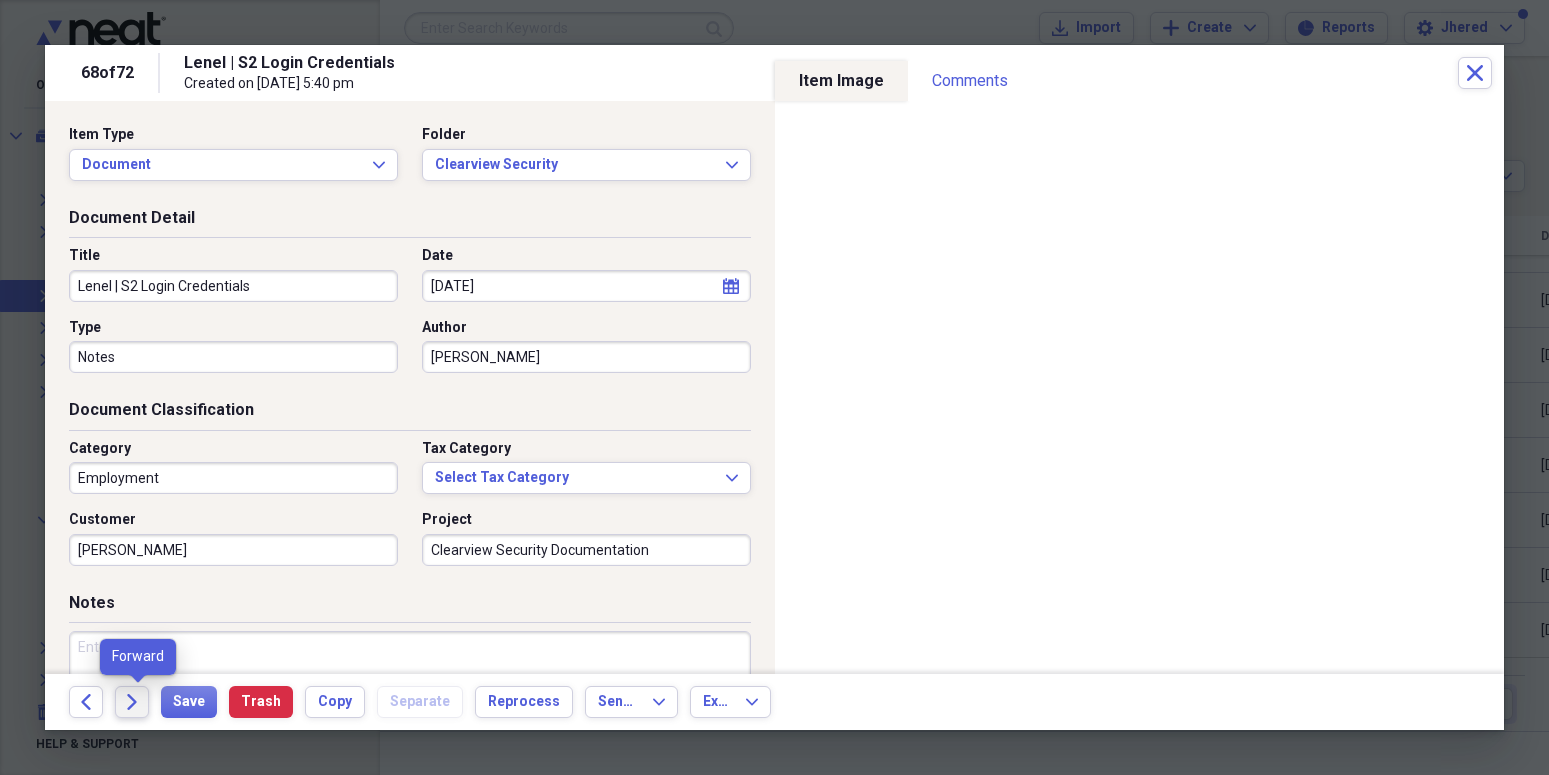 click on "Forward" at bounding box center (132, 702) 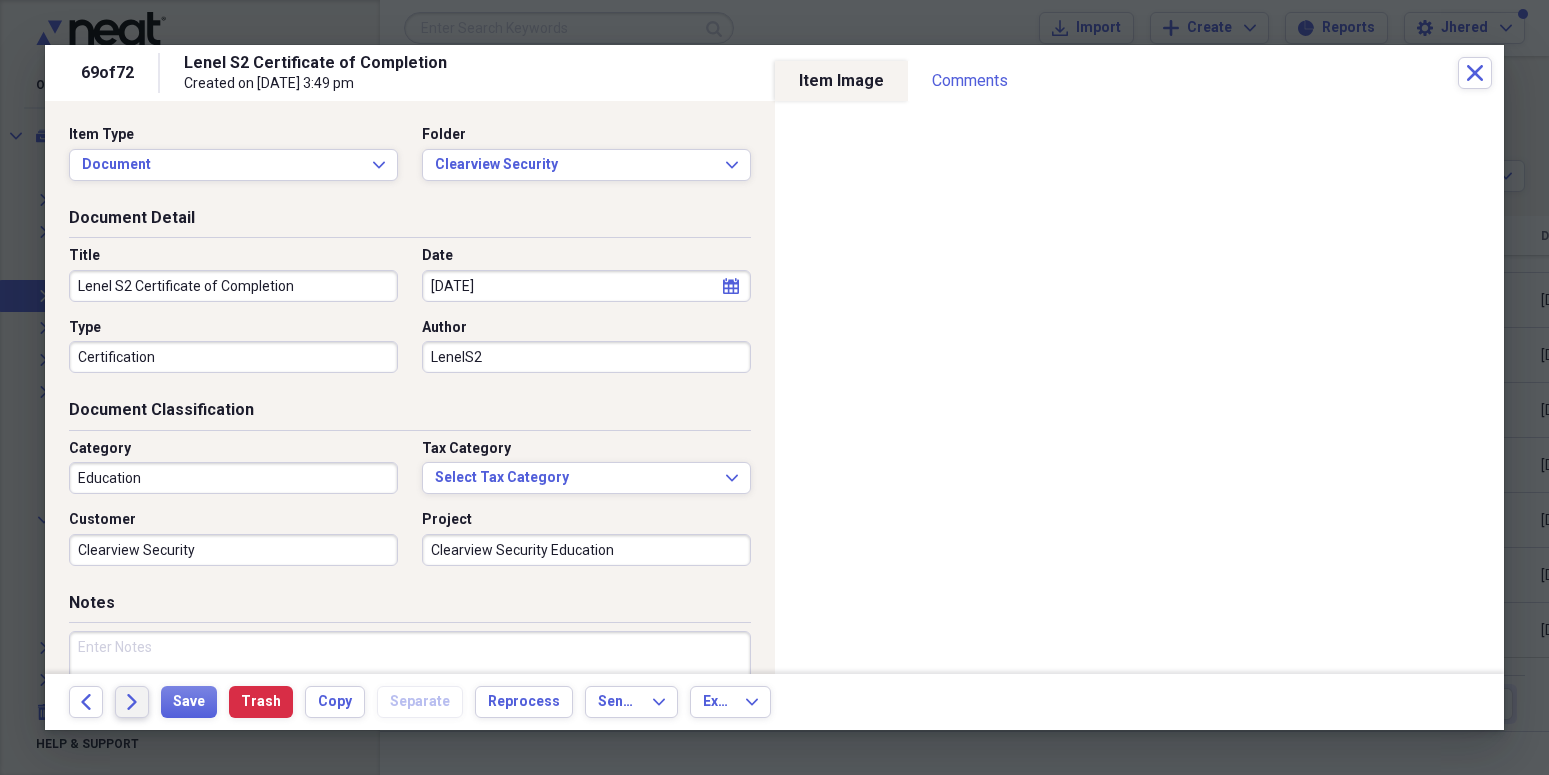 click on "Forward" at bounding box center (132, 702) 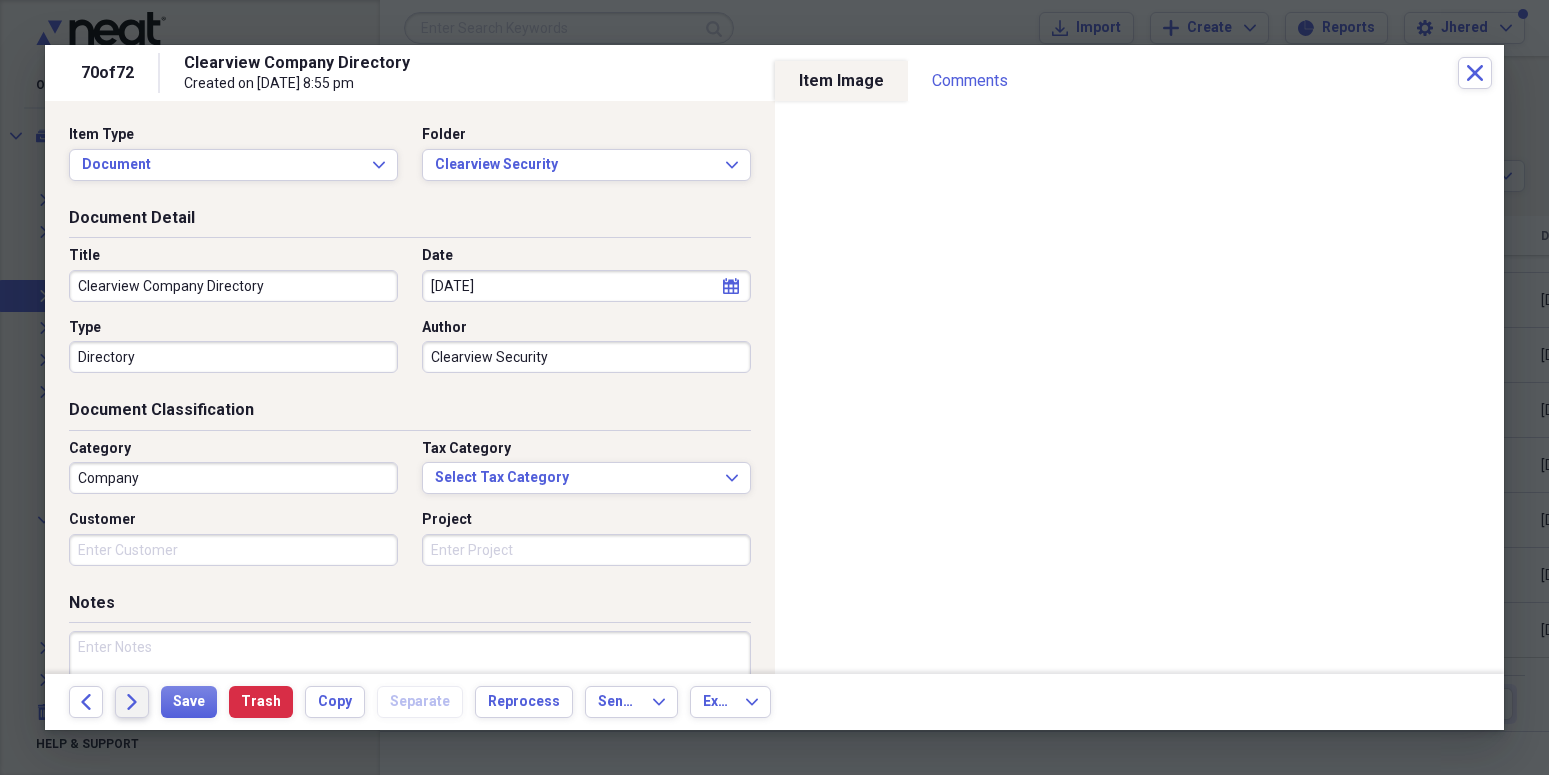 click on "Forward" at bounding box center (132, 702) 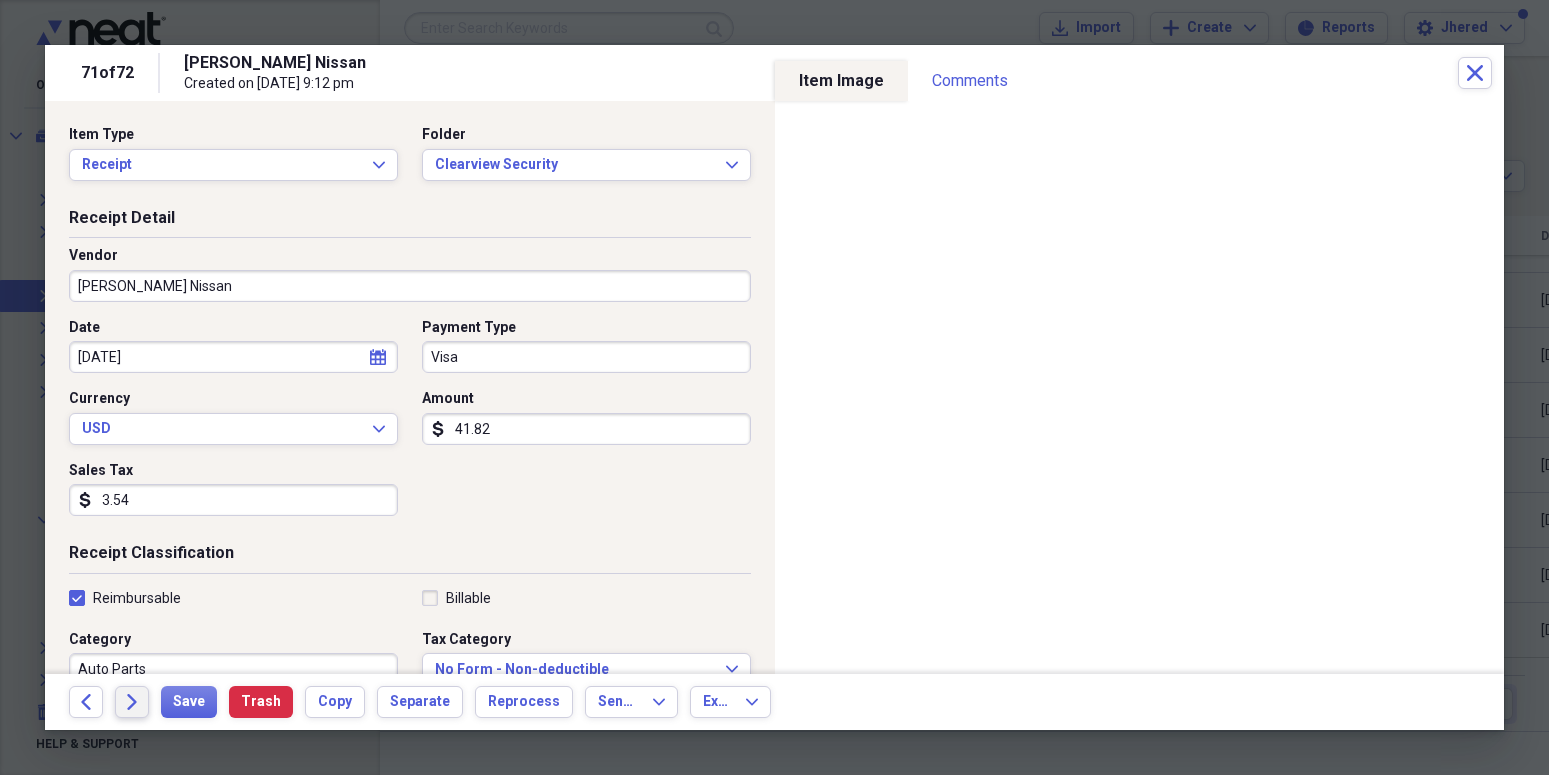 click on "Forward" 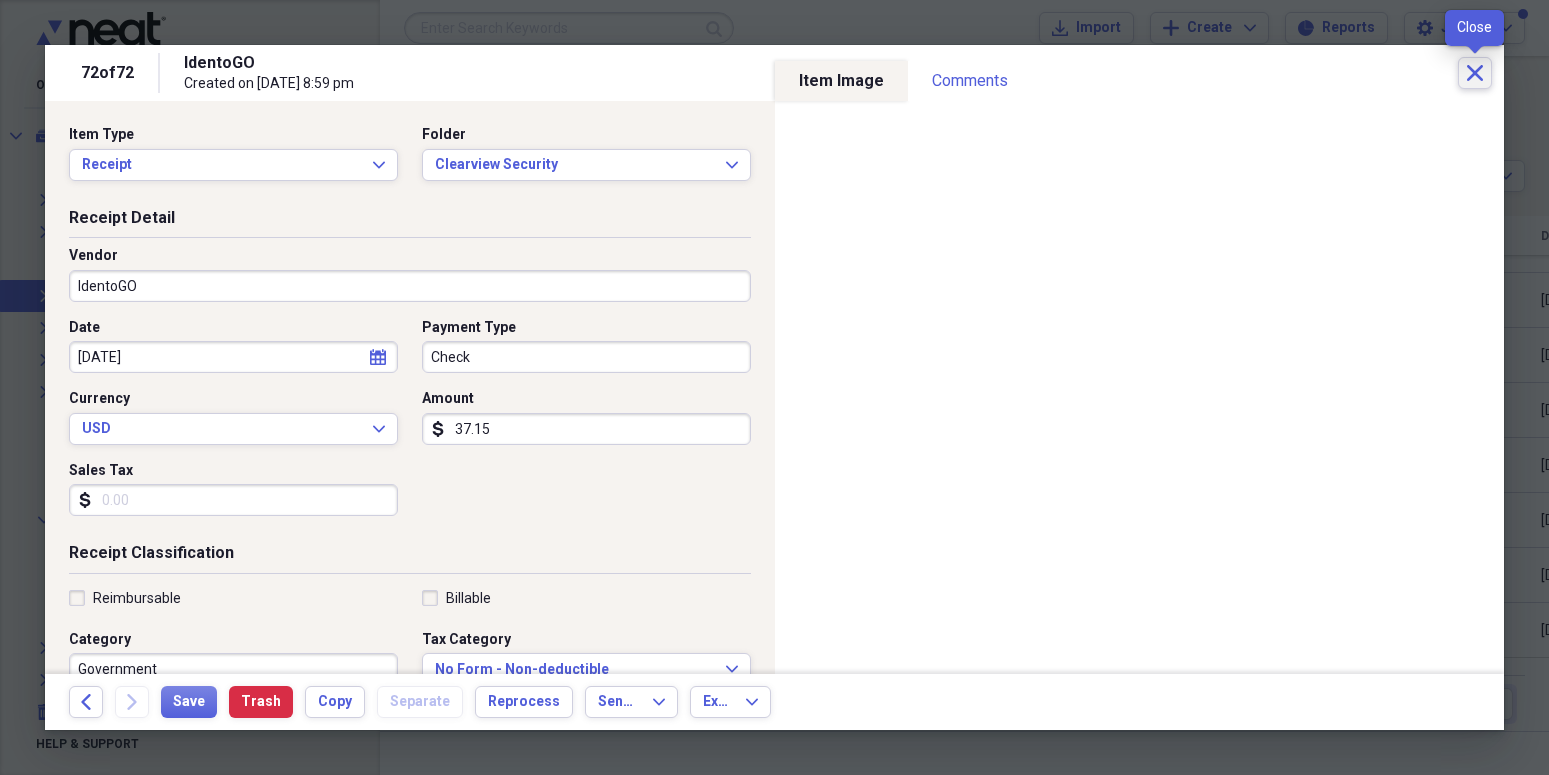 click on "Close" 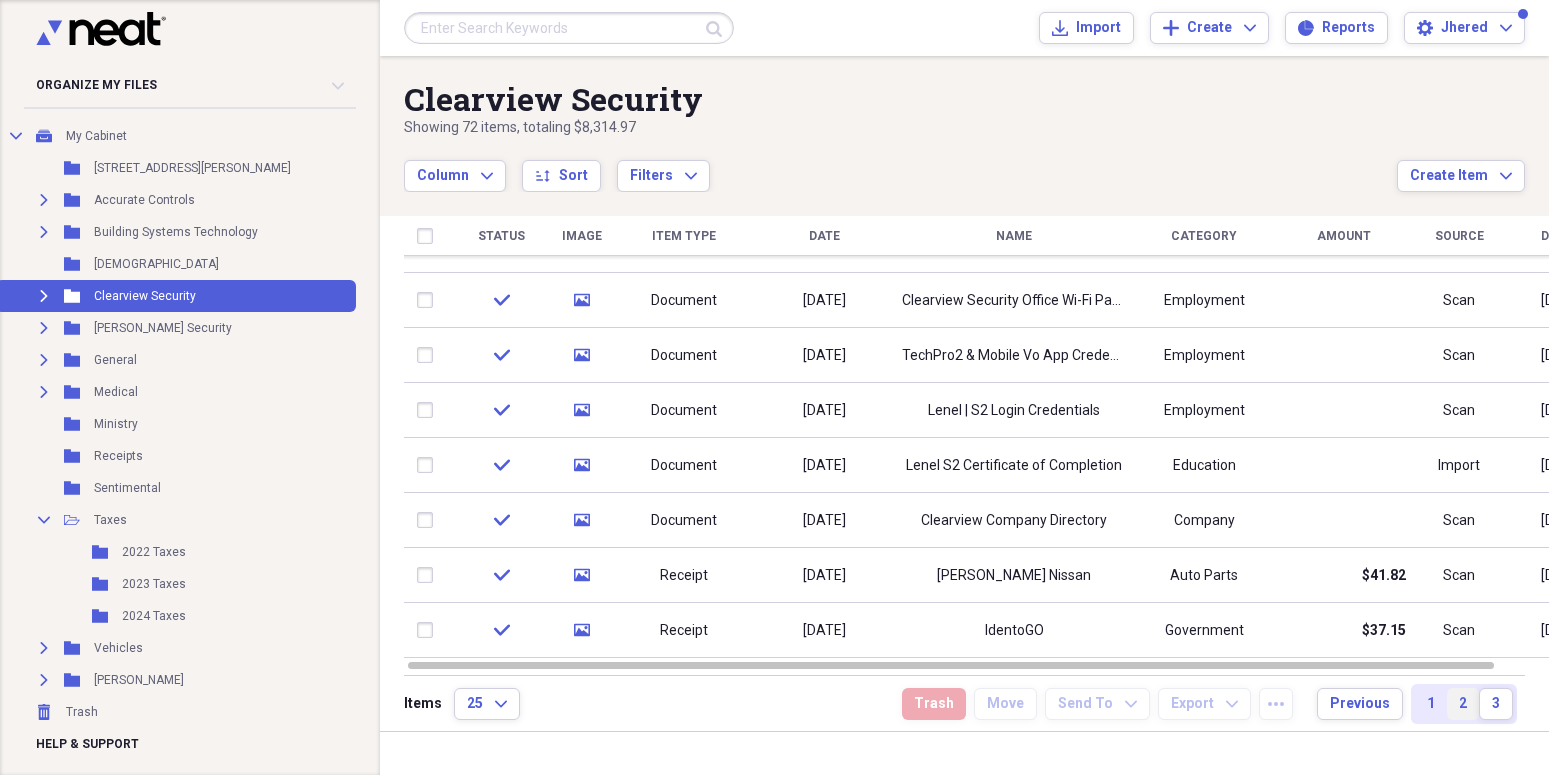 click on "2" at bounding box center (1463, 704) 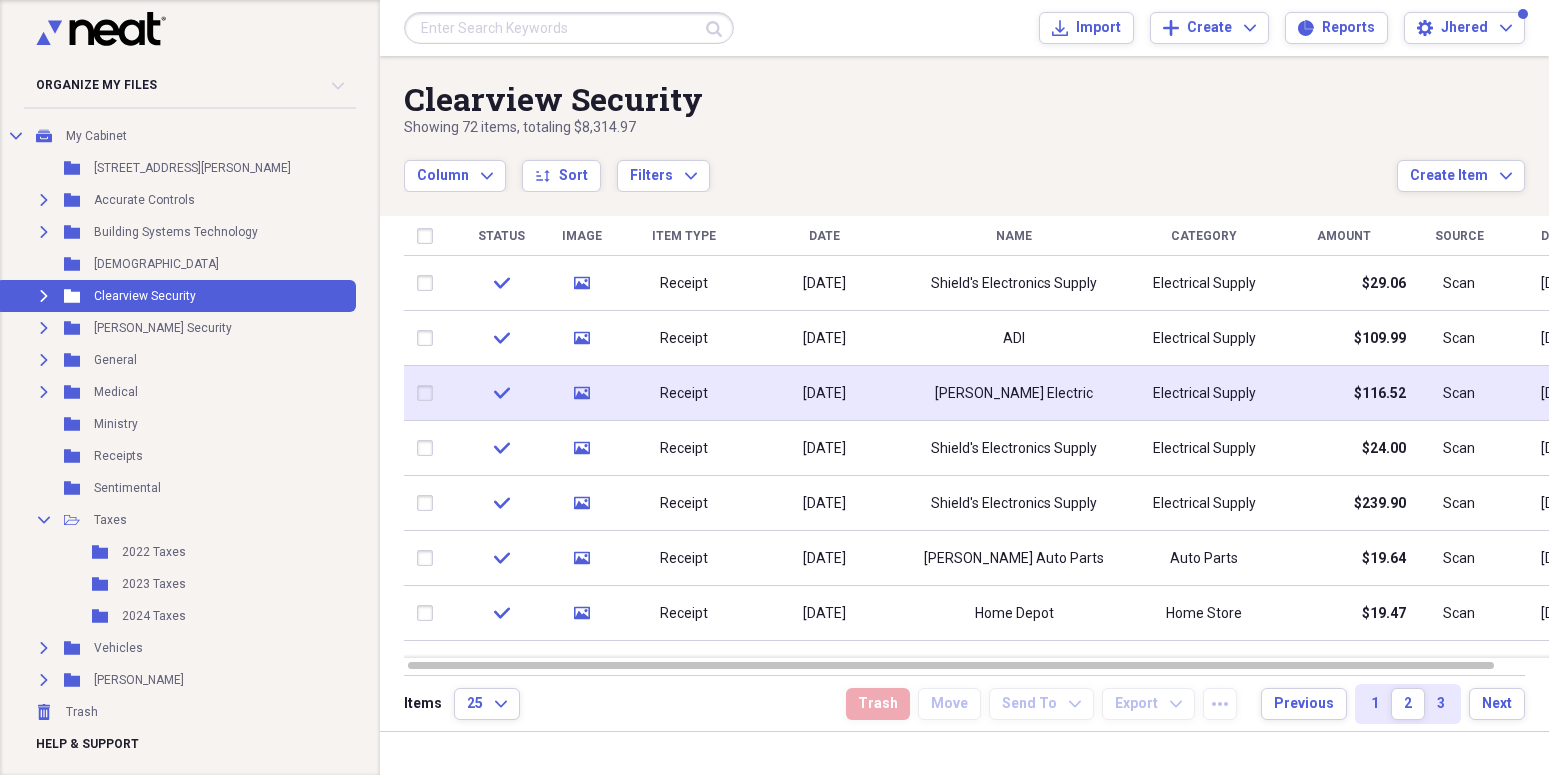 click on "Kendall Electric" at bounding box center (1014, 393) 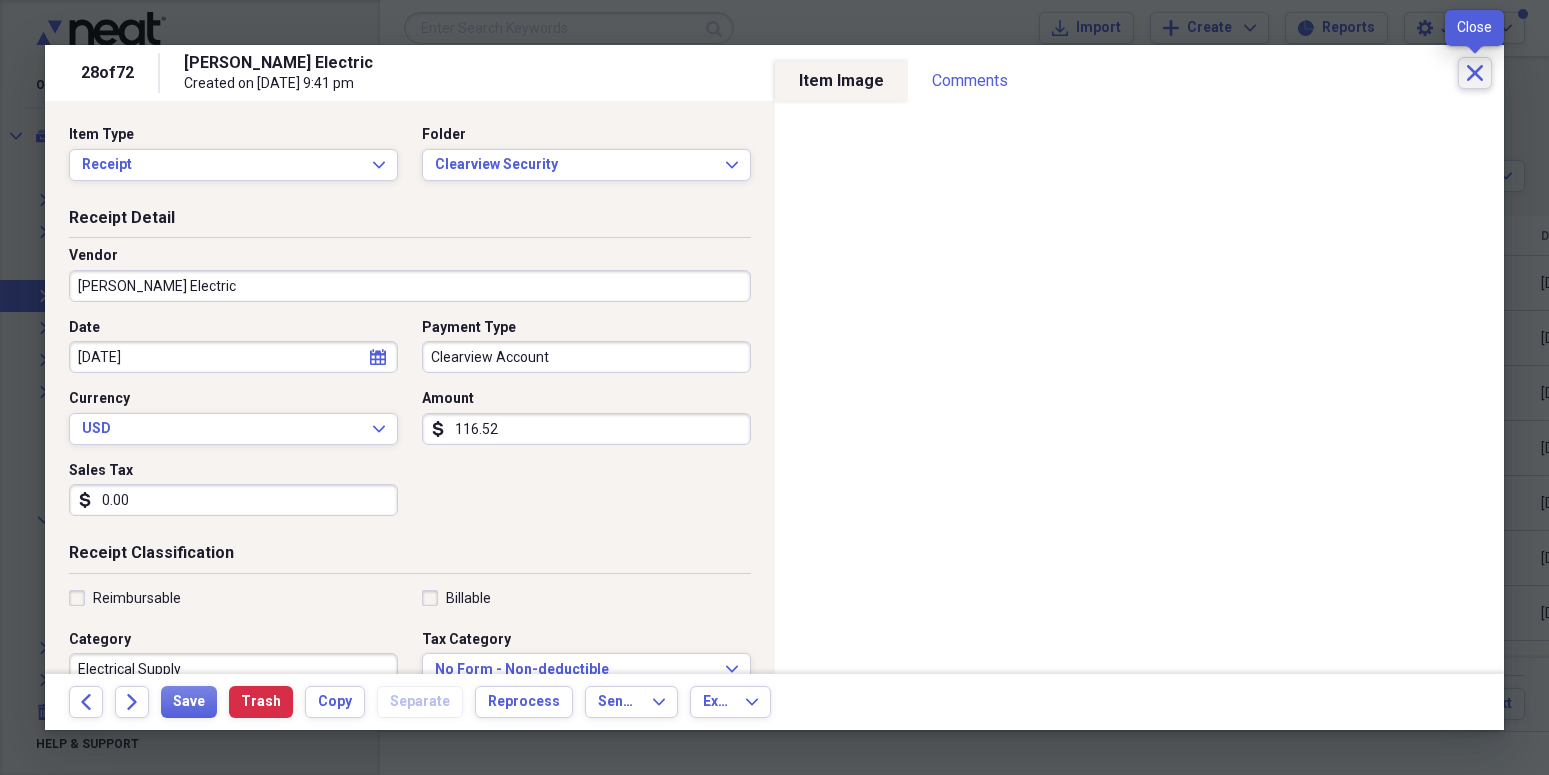 click 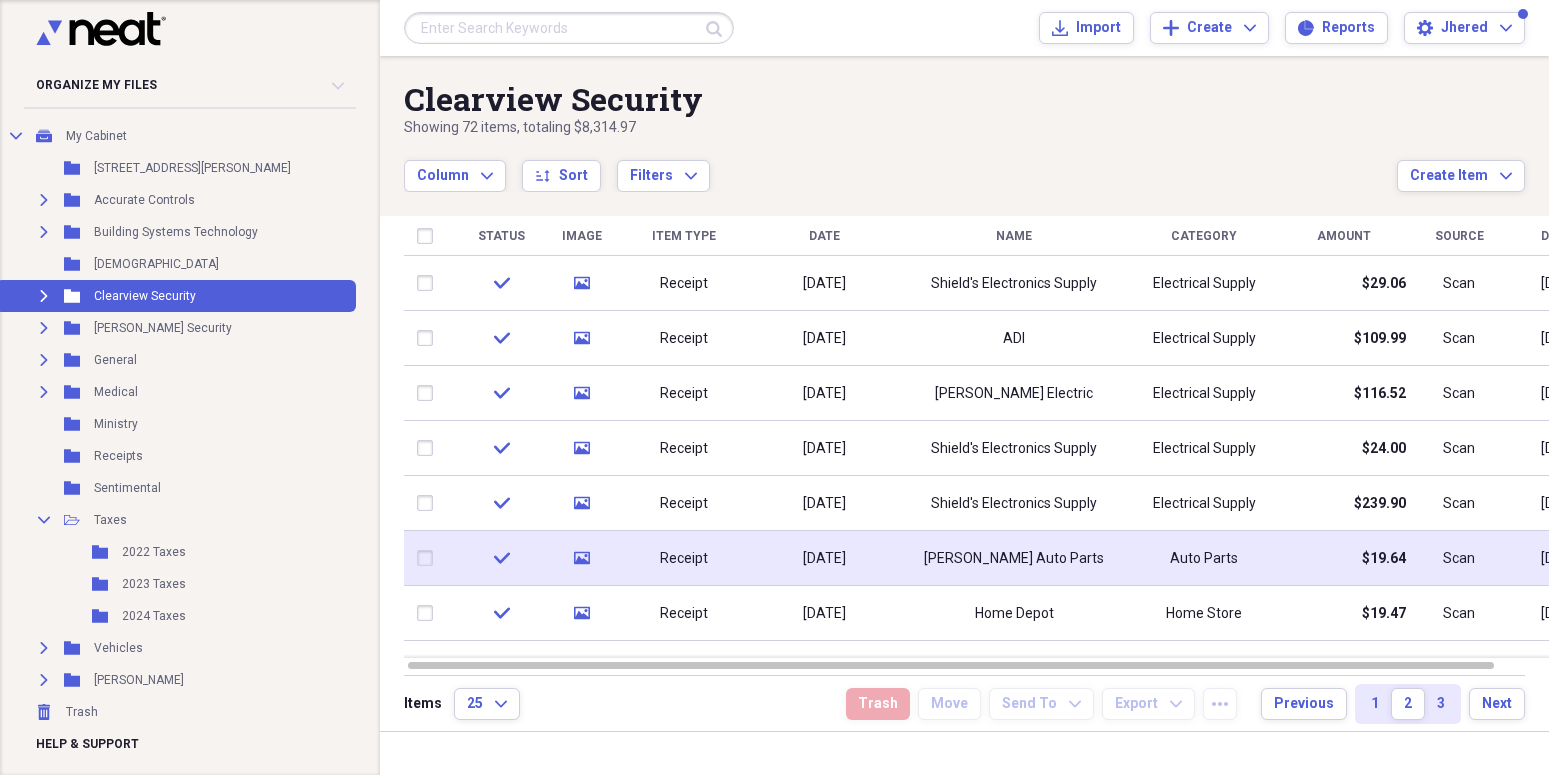 click on "Fisher Auto Parts" at bounding box center (1014, 558) 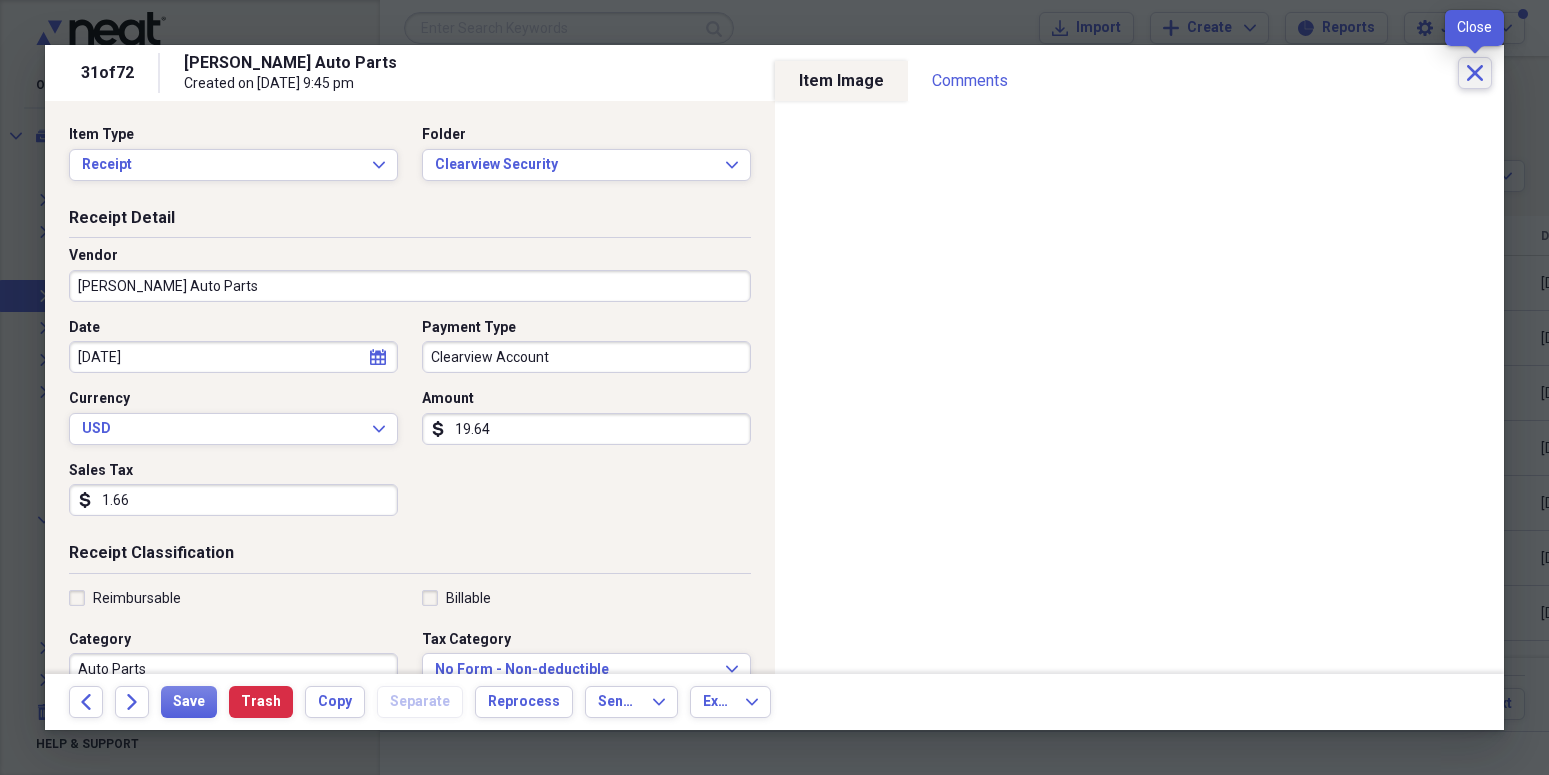 click on "Close" 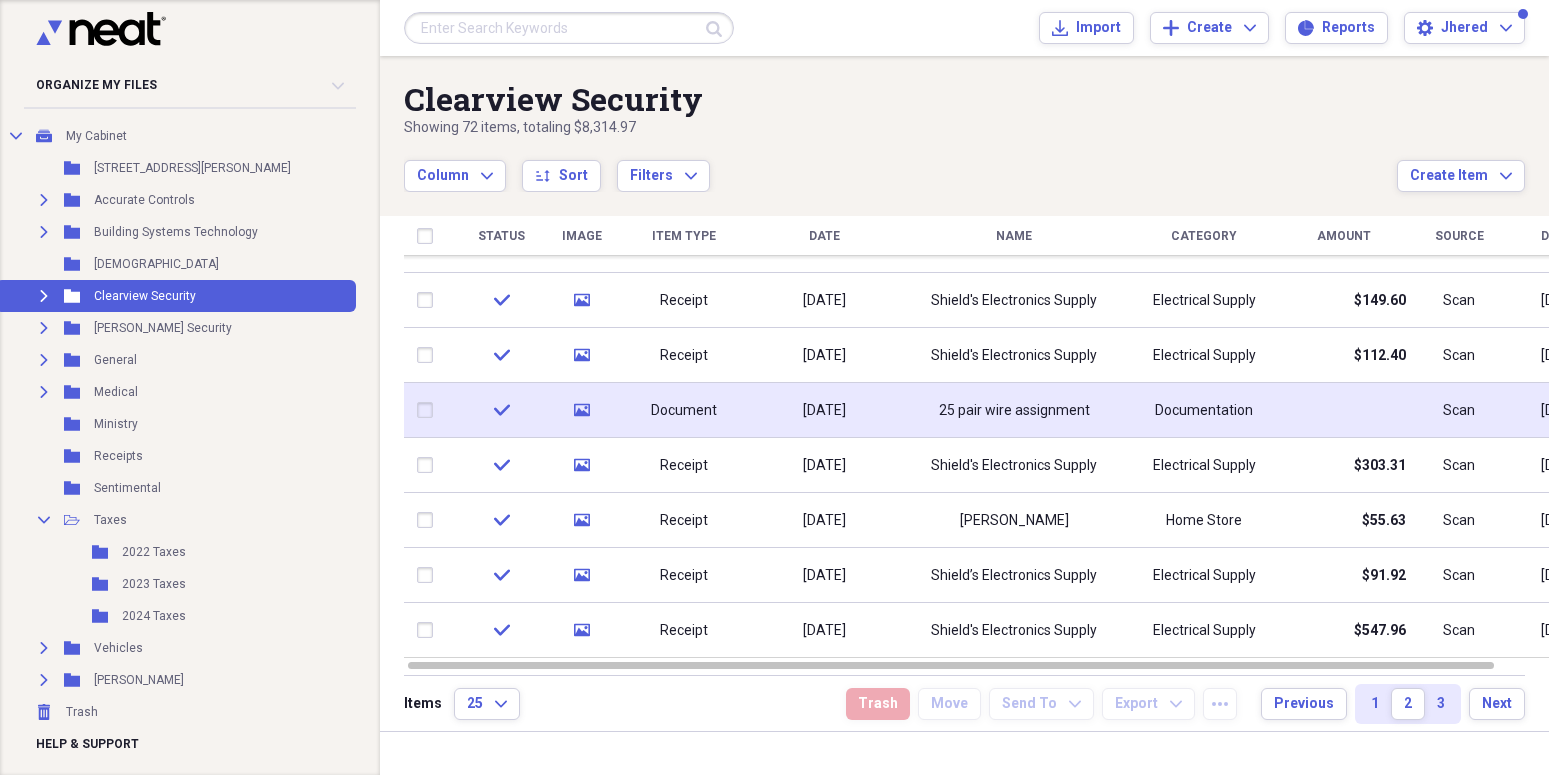 click on "25 pair wire assignment" at bounding box center [1014, 410] 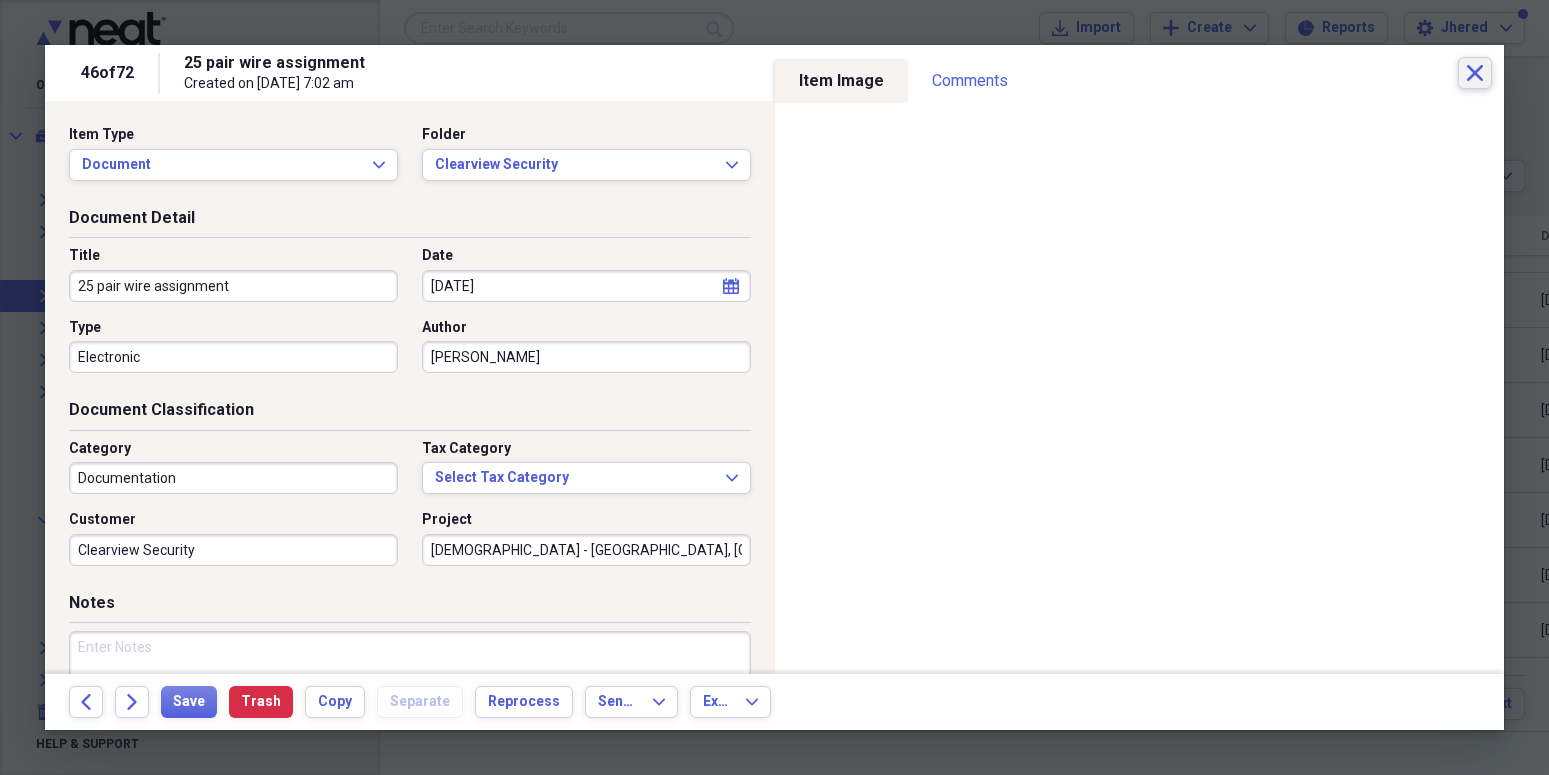 click on "Close" at bounding box center [1475, 73] 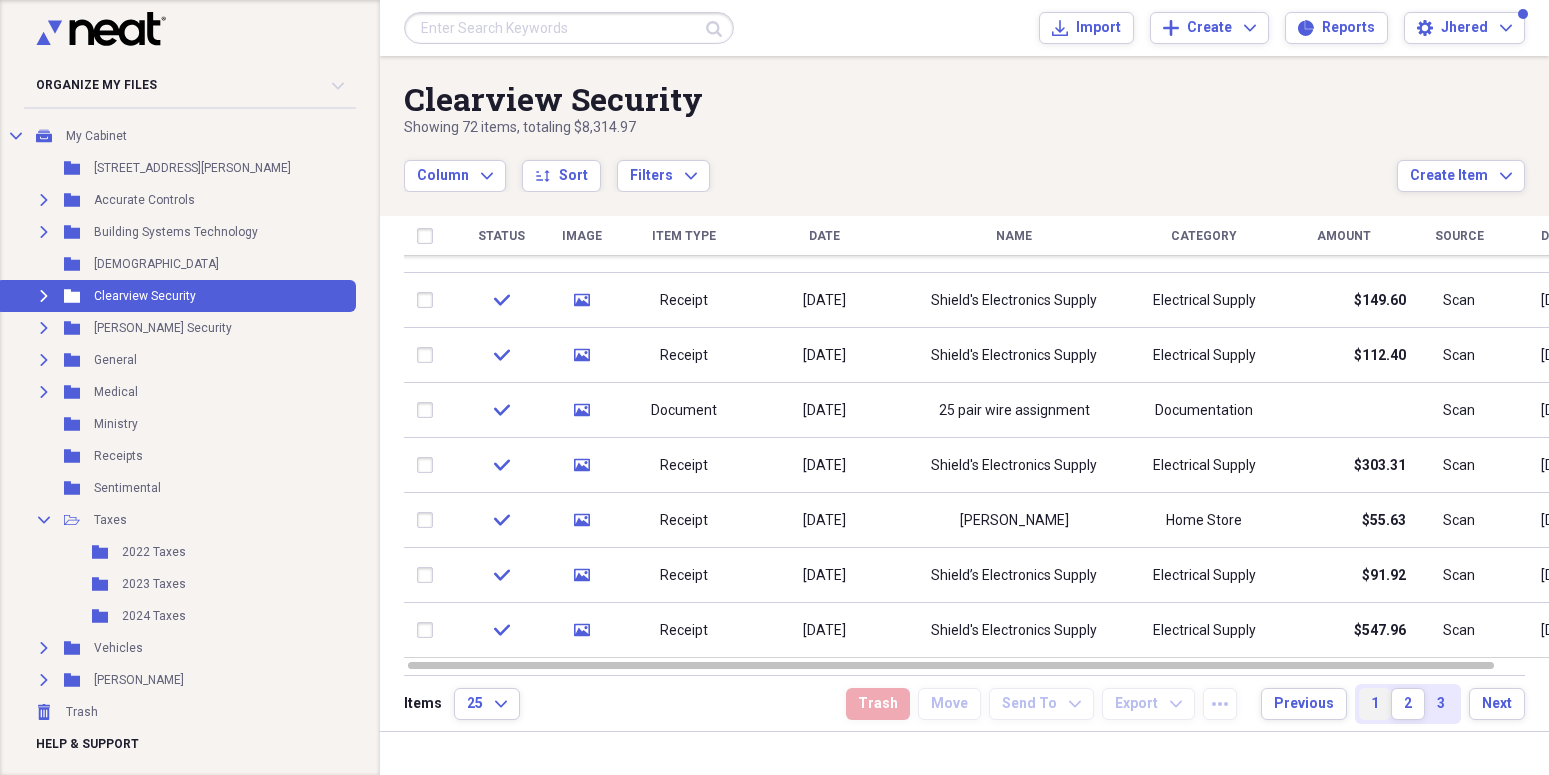 click on "1" at bounding box center [1375, 704] 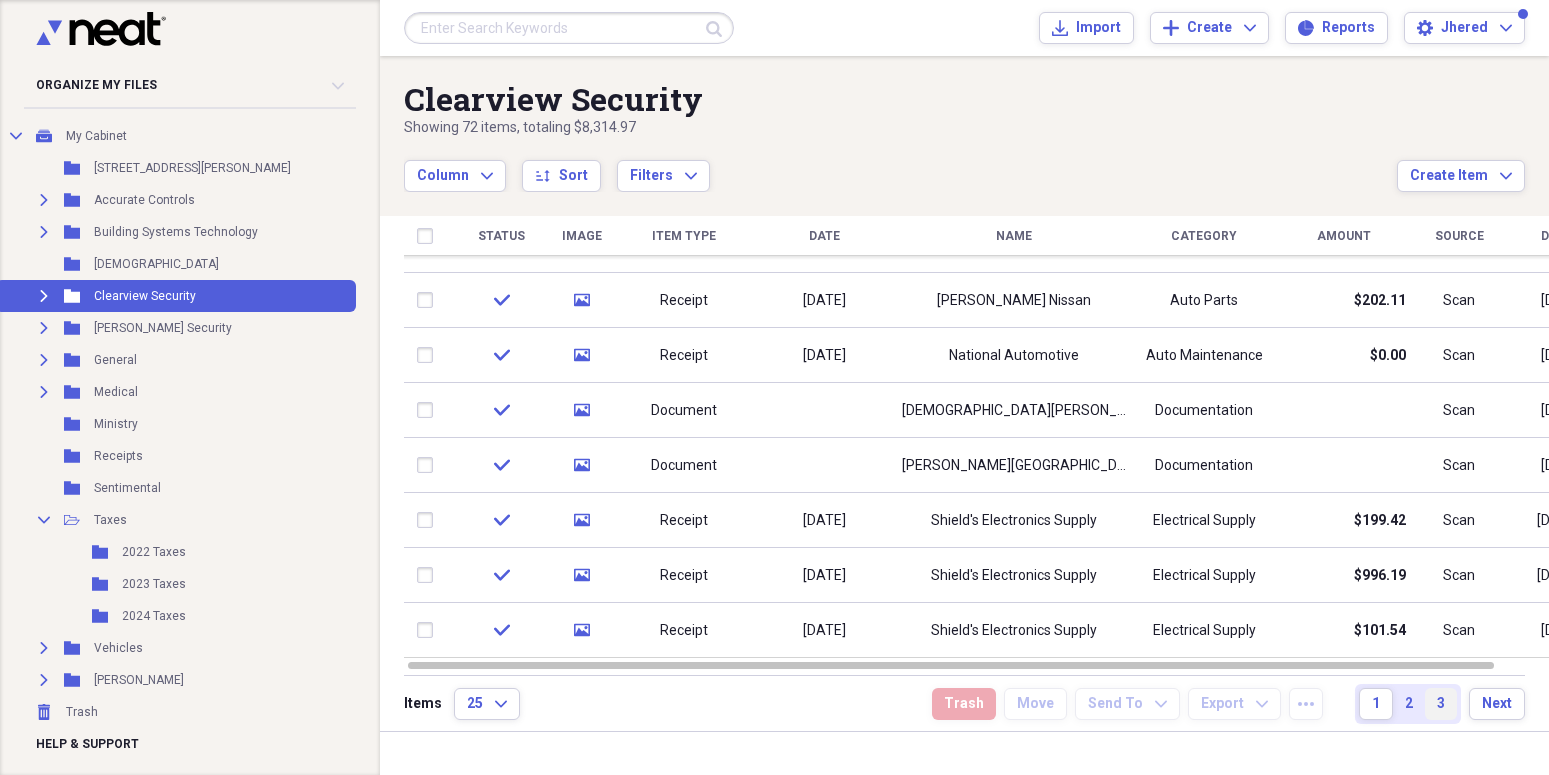click on "3" at bounding box center [1441, 704] 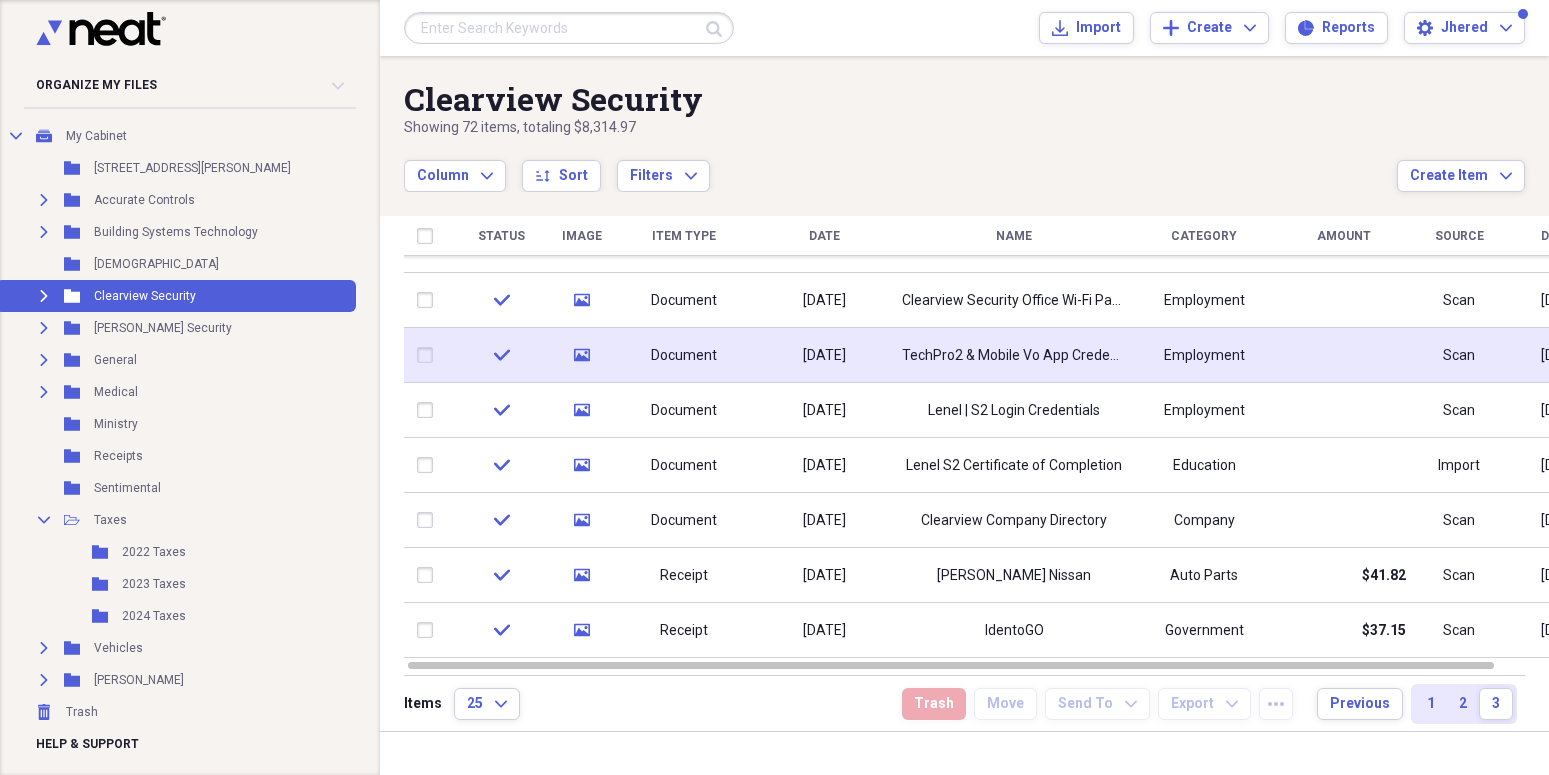 click on "TechPro2 & Mobile Vo App Credentials" at bounding box center [1014, 356] 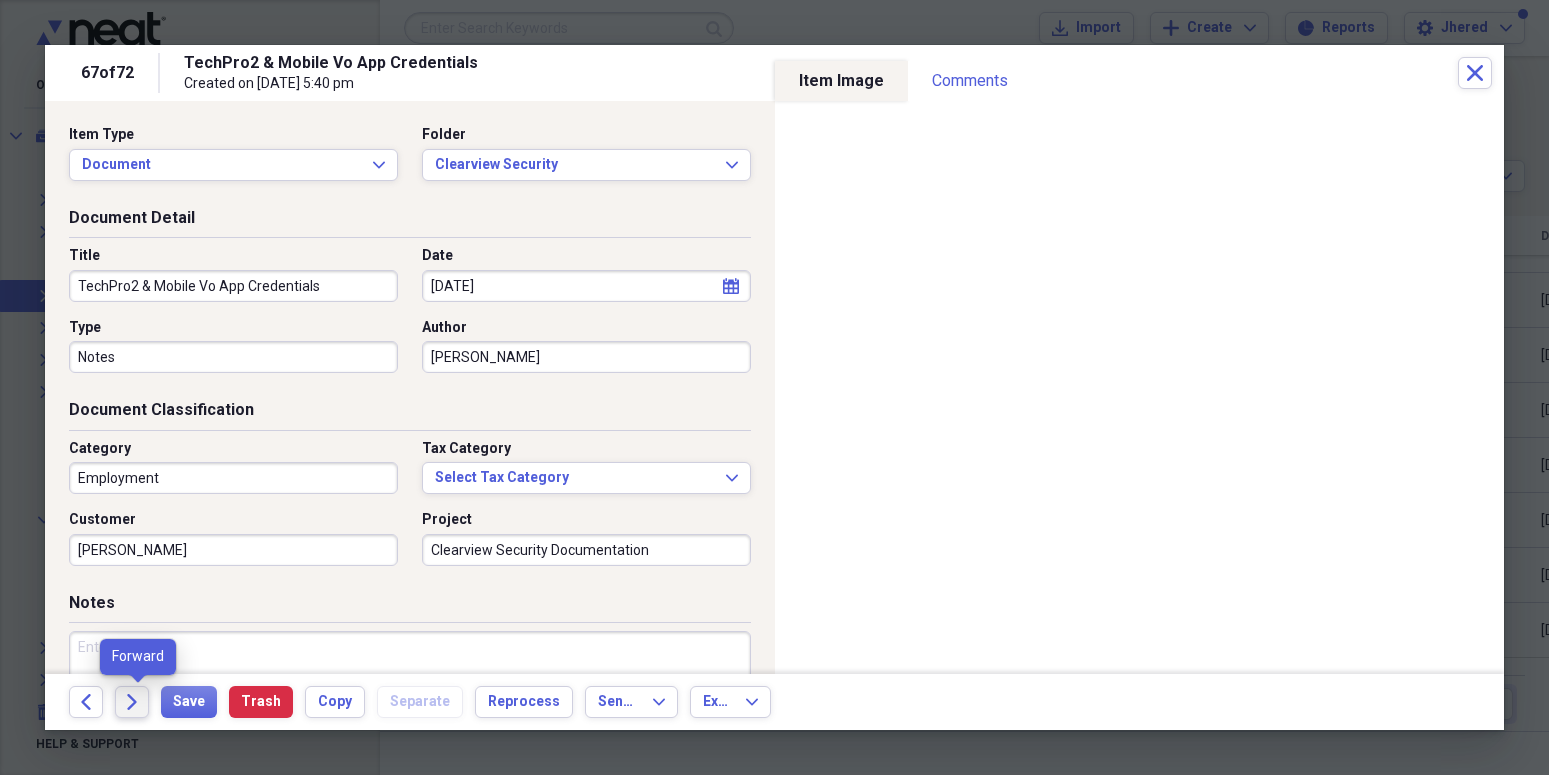 click on "Forward" 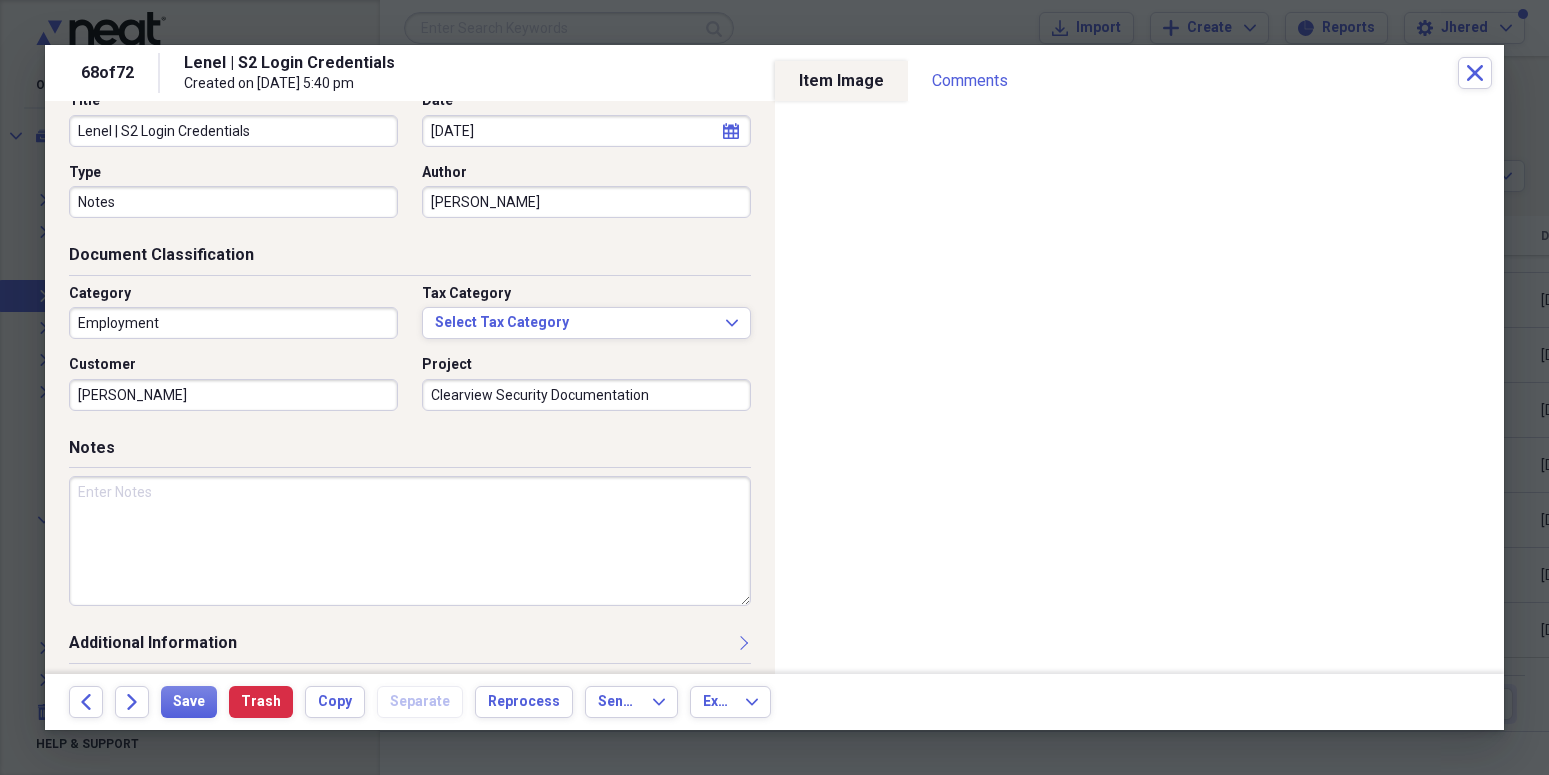 scroll, scrollTop: 163, scrollLeft: 0, axis: vertical 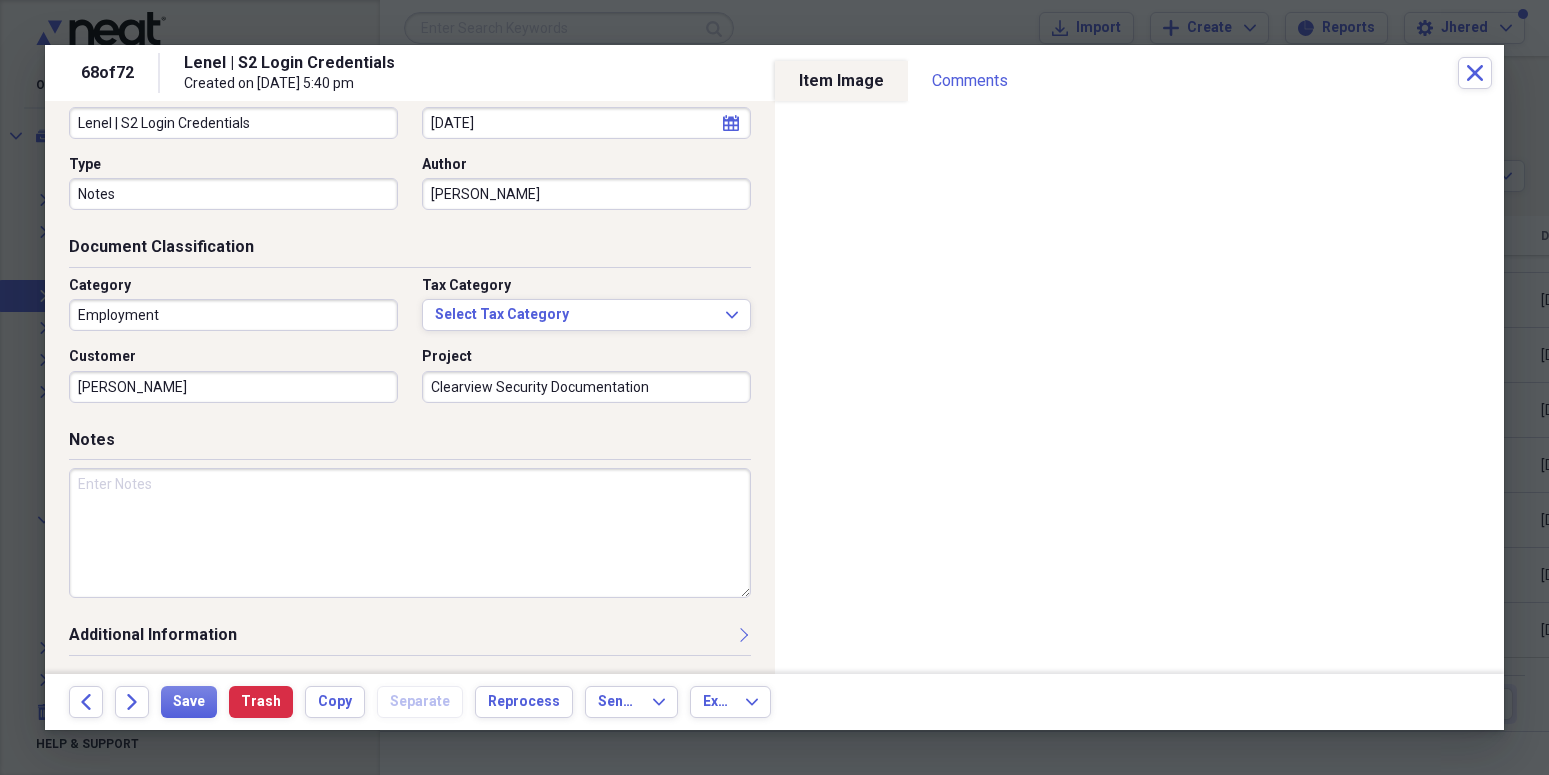 click at bounding box center [410, 533] 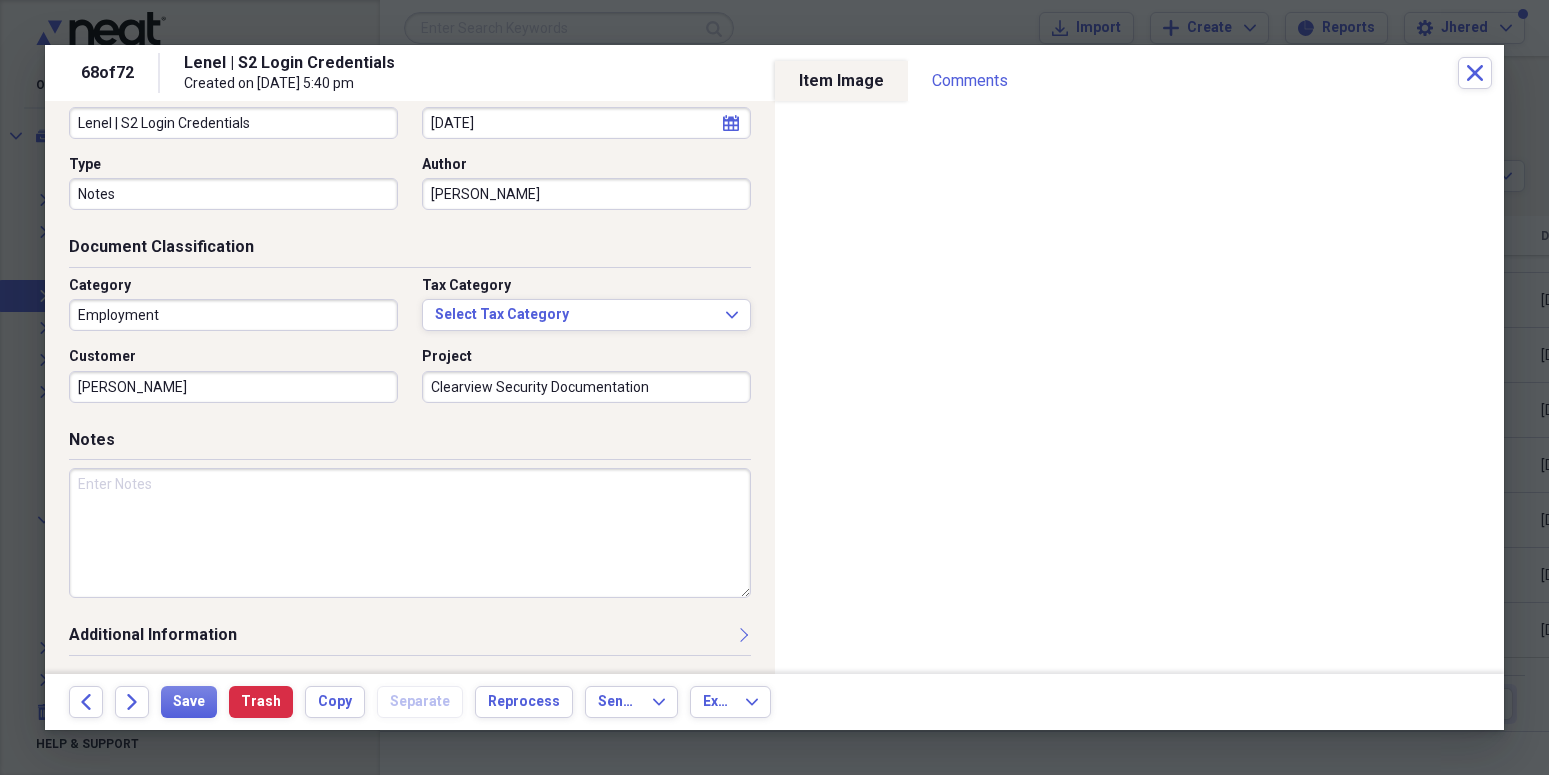 type on "E" 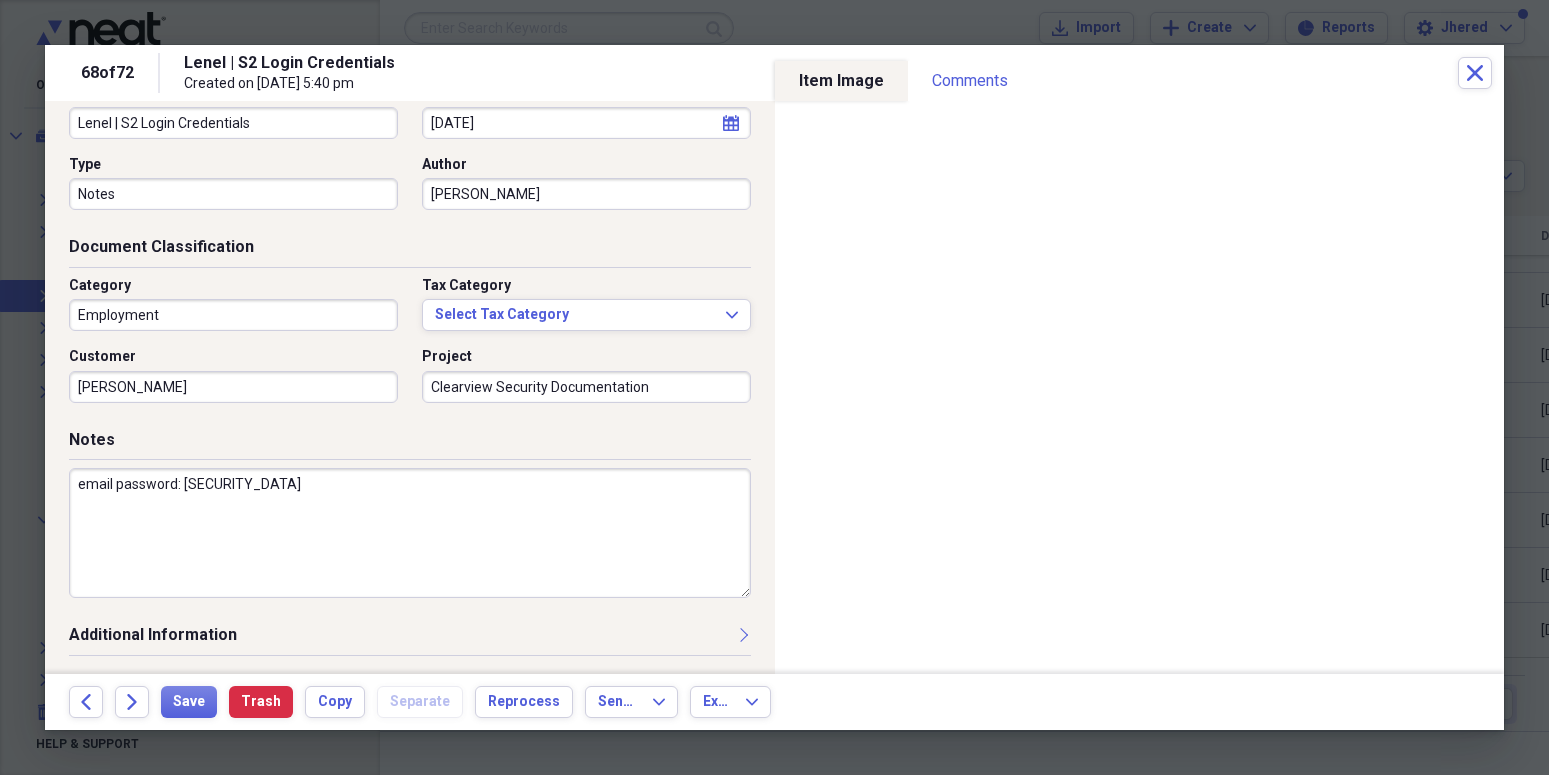 click on "email password: Clearview1027" at bounding box center (410, 533) 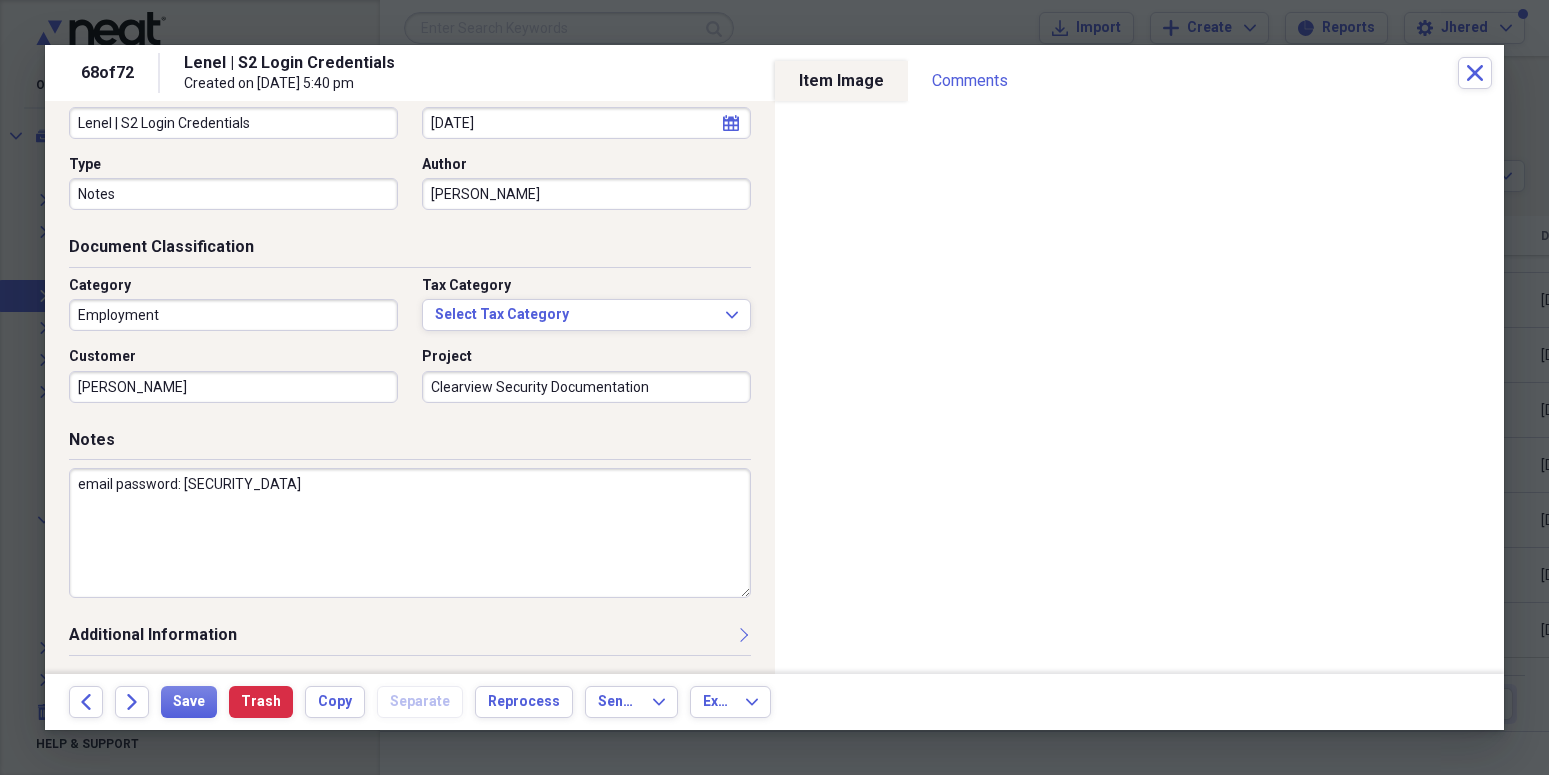 click on "email password: Clearview1027" at bounding box center (410, 533) 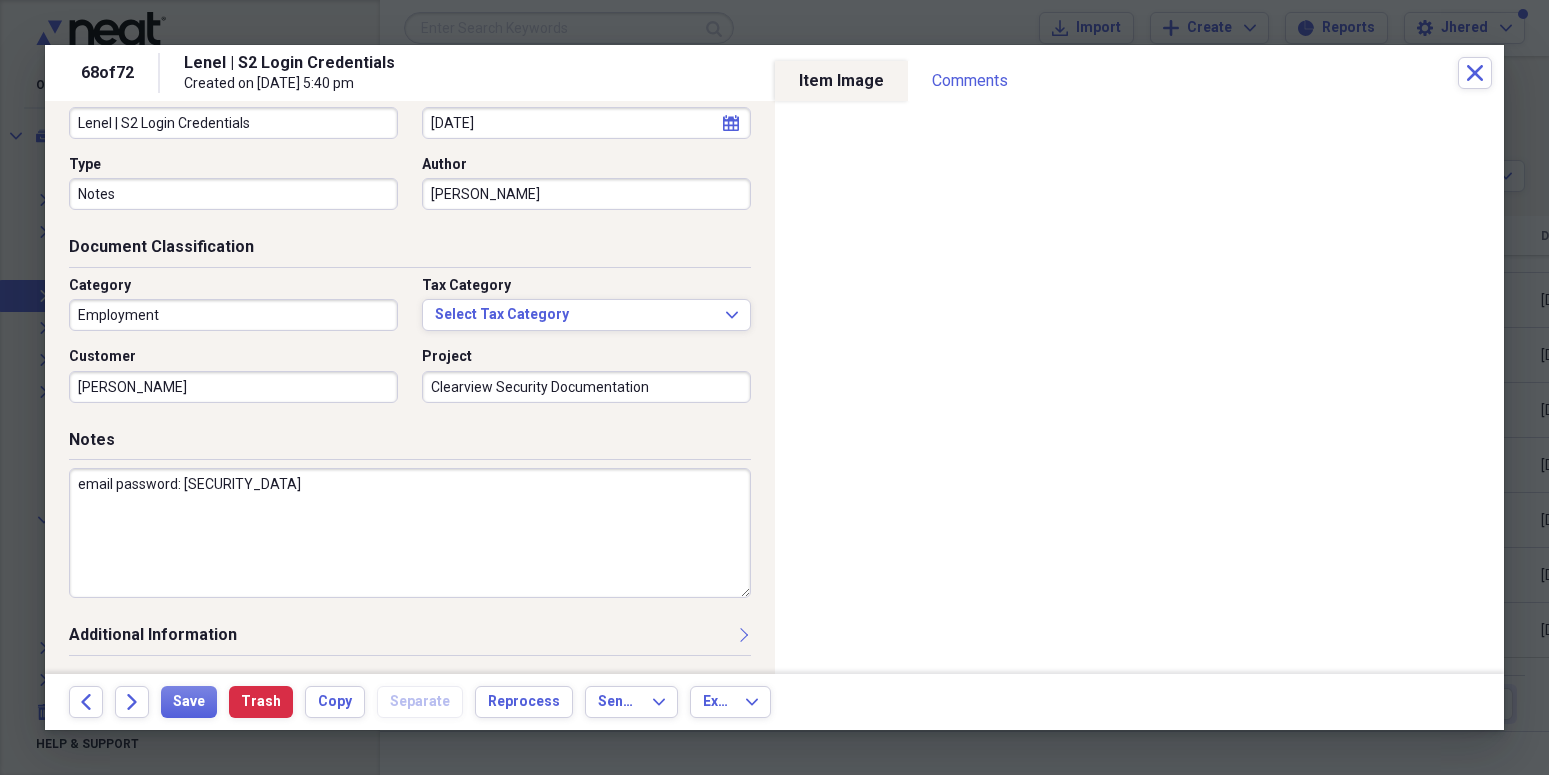 scroll, scrollTop: 0, scrollLeft: 0, axis: both 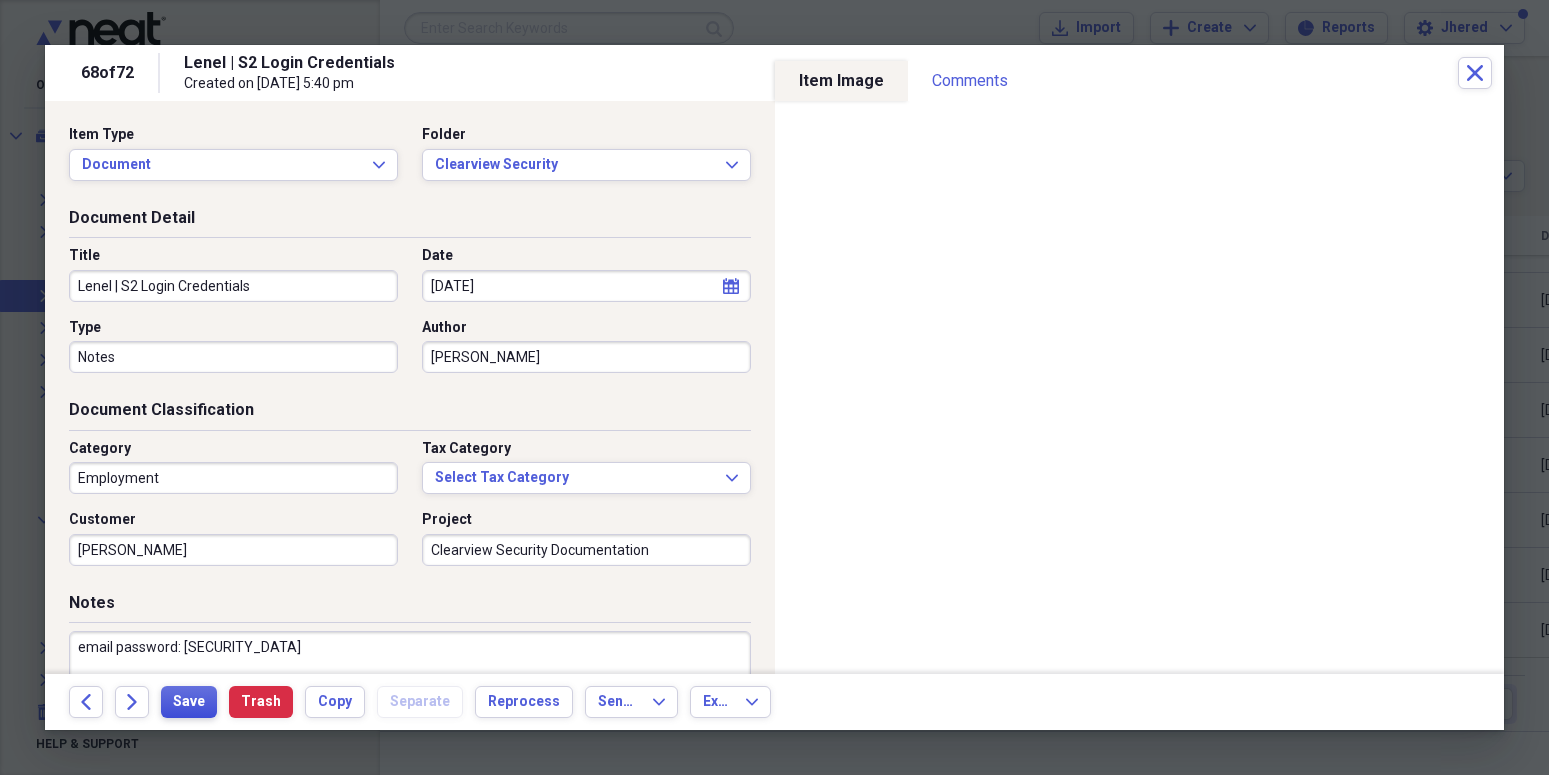 type on "email password: Clearview1027" 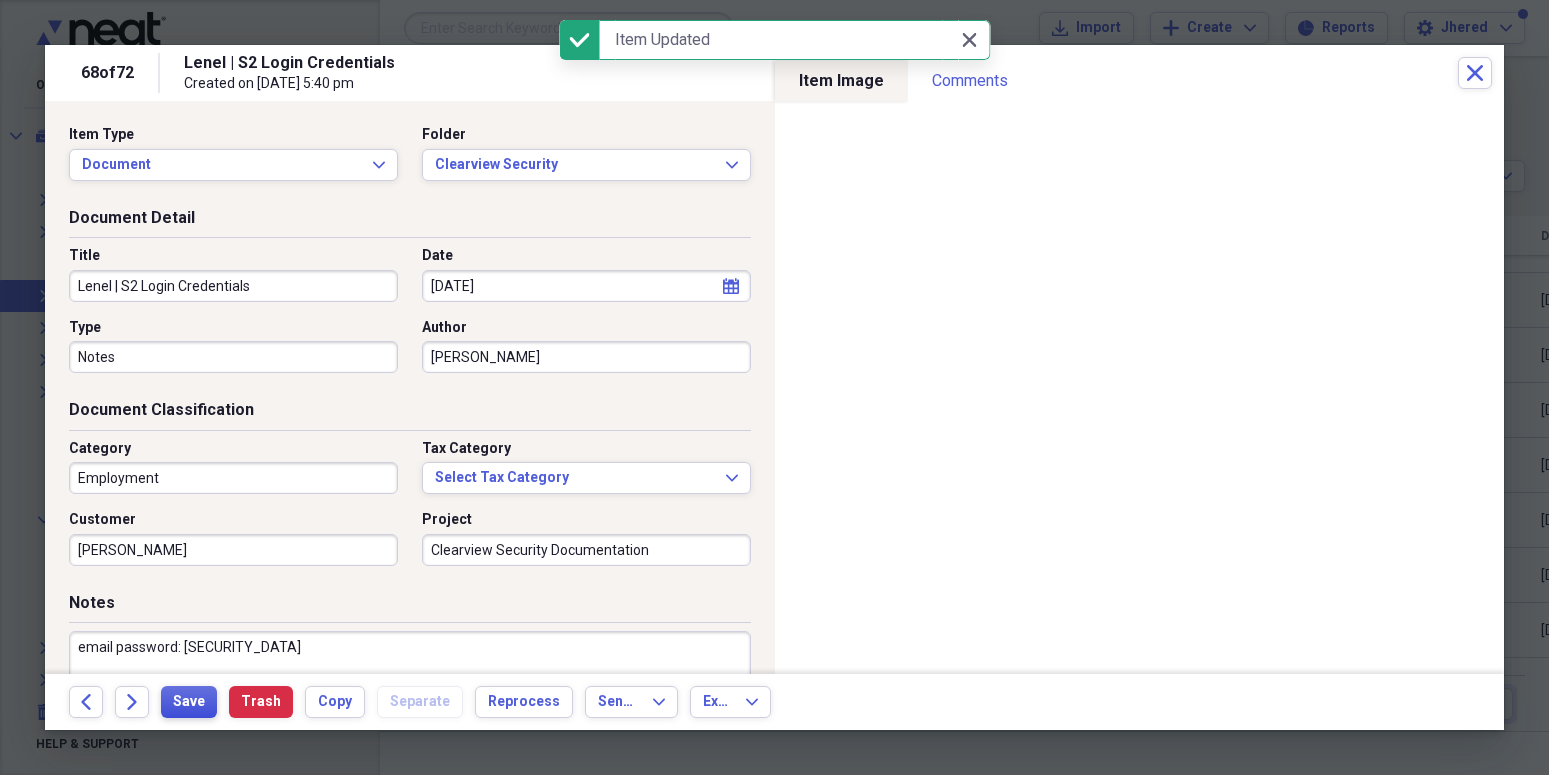 scroll, scrollTop: 163, scrollLeft: 0, axis: vertical 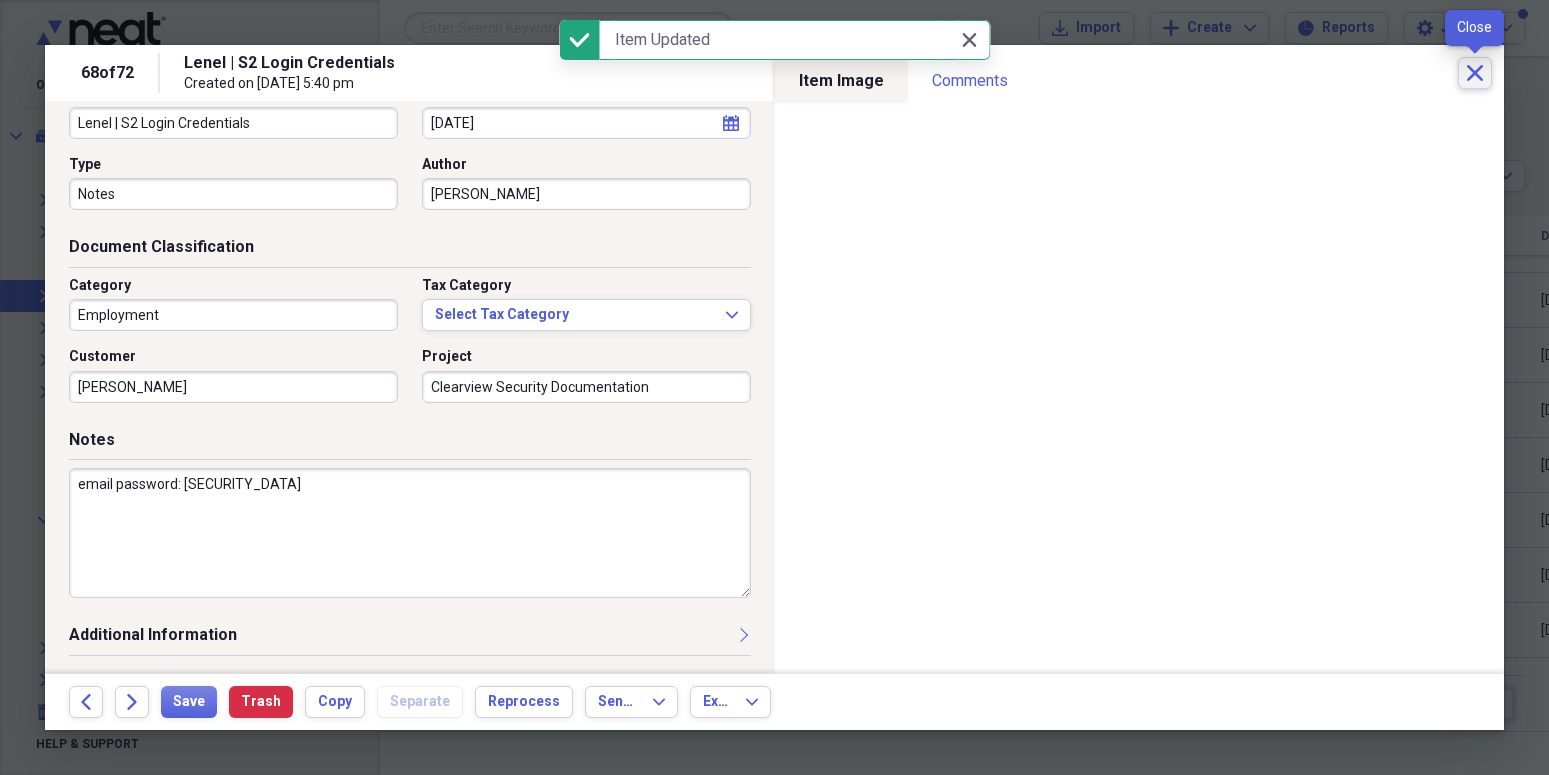 click on "Close" 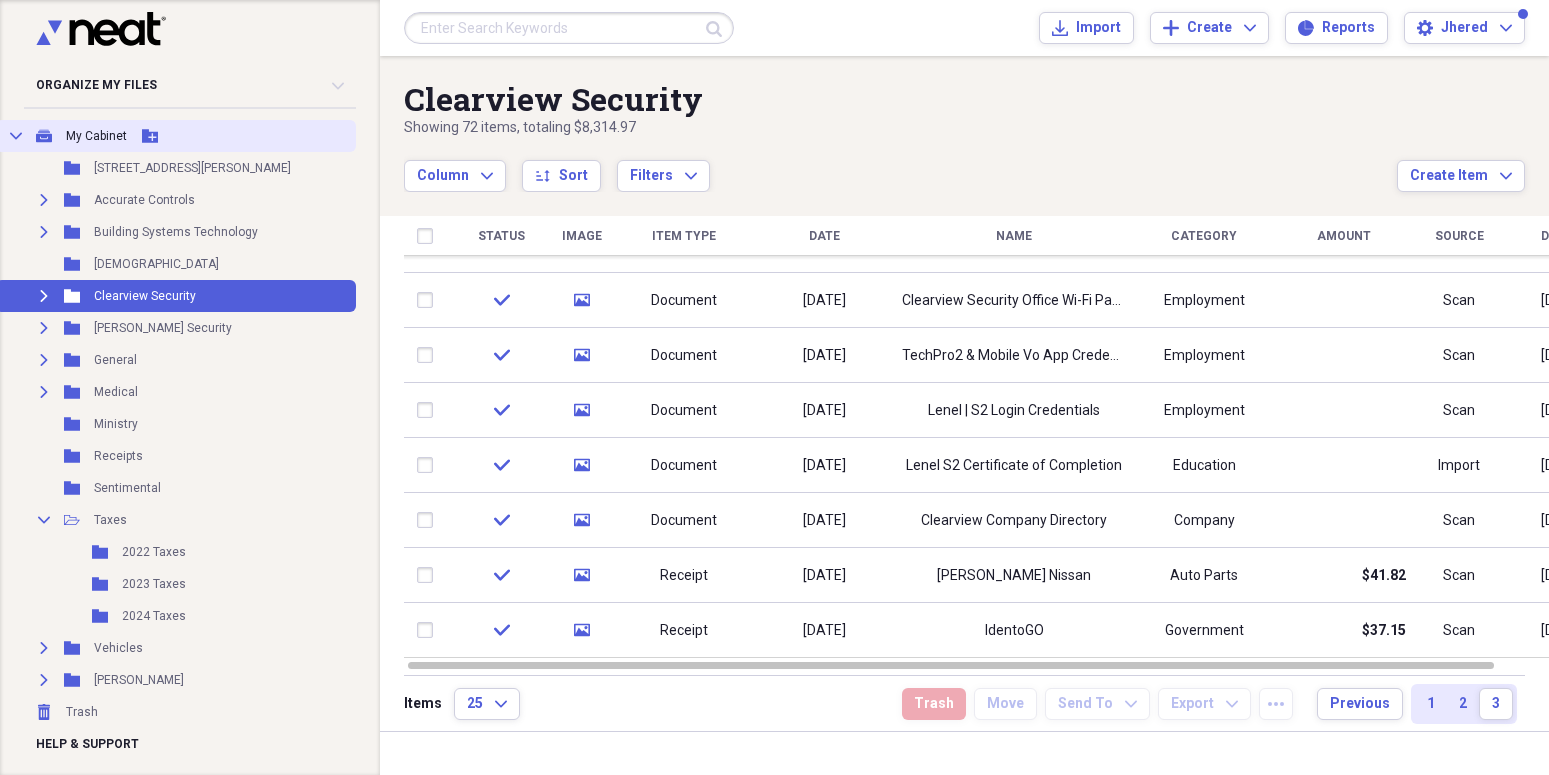 scroll, scrollTop: 0, scrollLeft: 0, axis: both 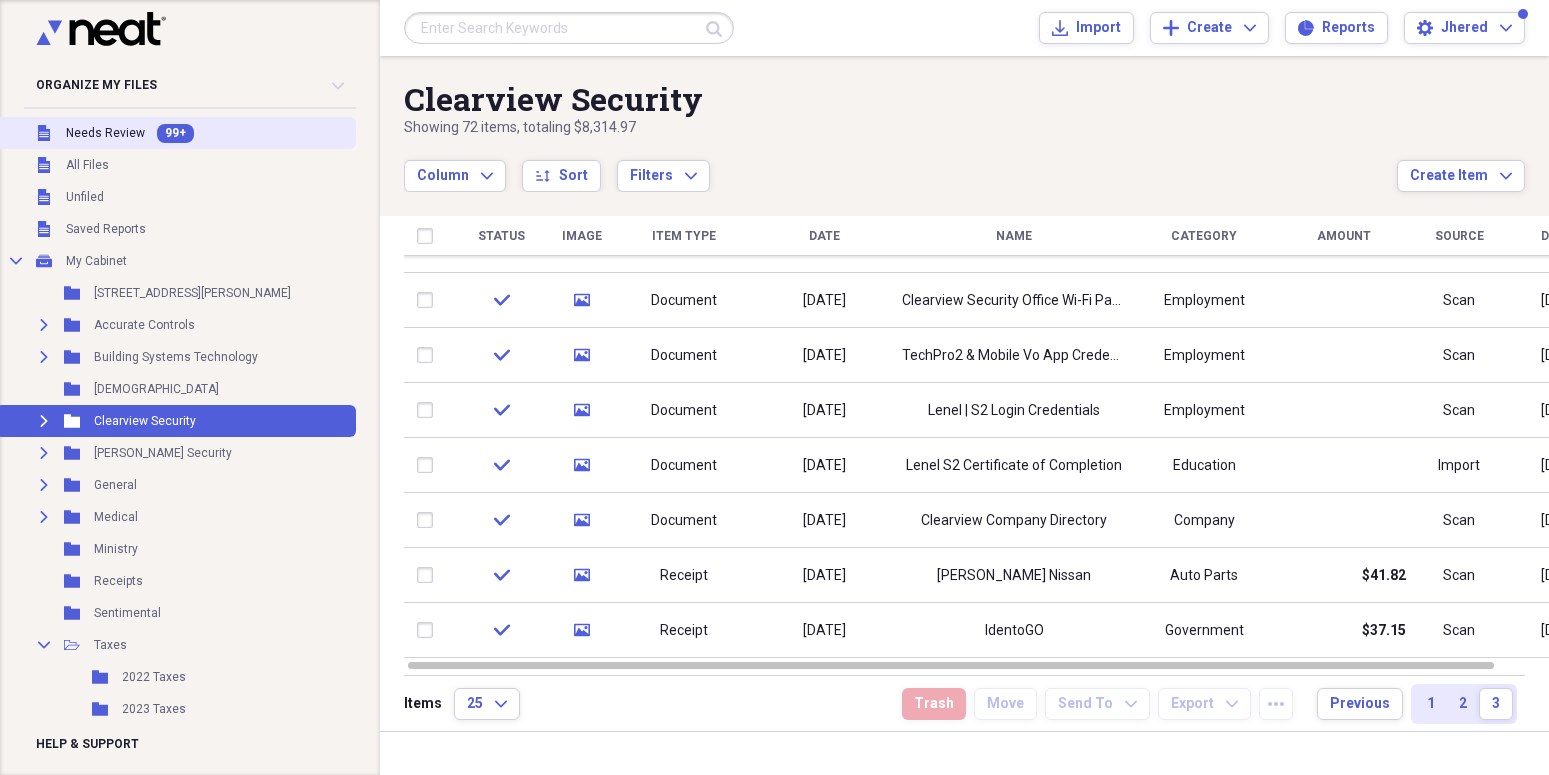 click on "Needs Review" at bounding box center [105, 133] 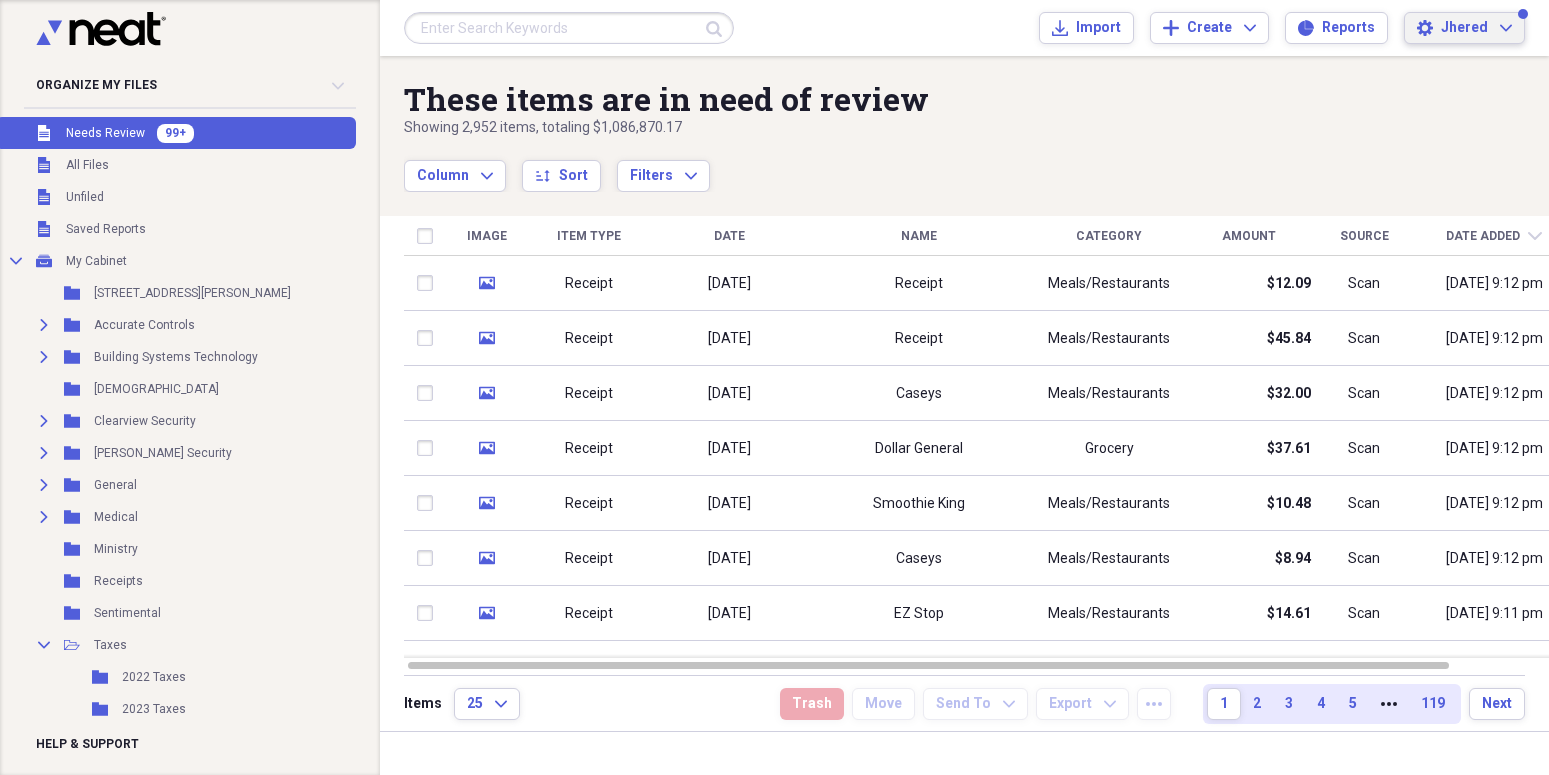 click on "Jhered" at bounding box center [1464, 28] 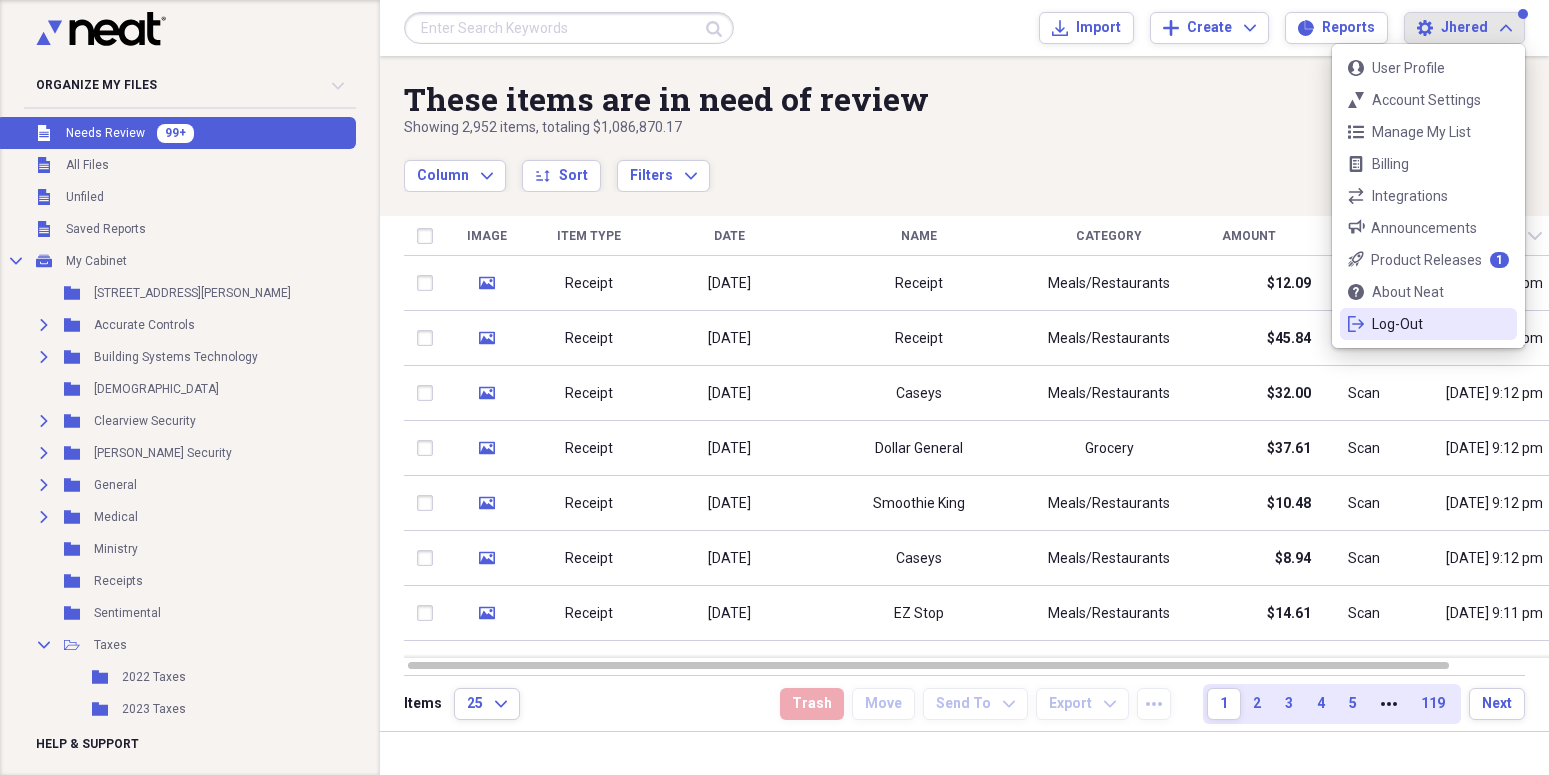 click on "Log-Out" at bounding box center (1428, 324) 